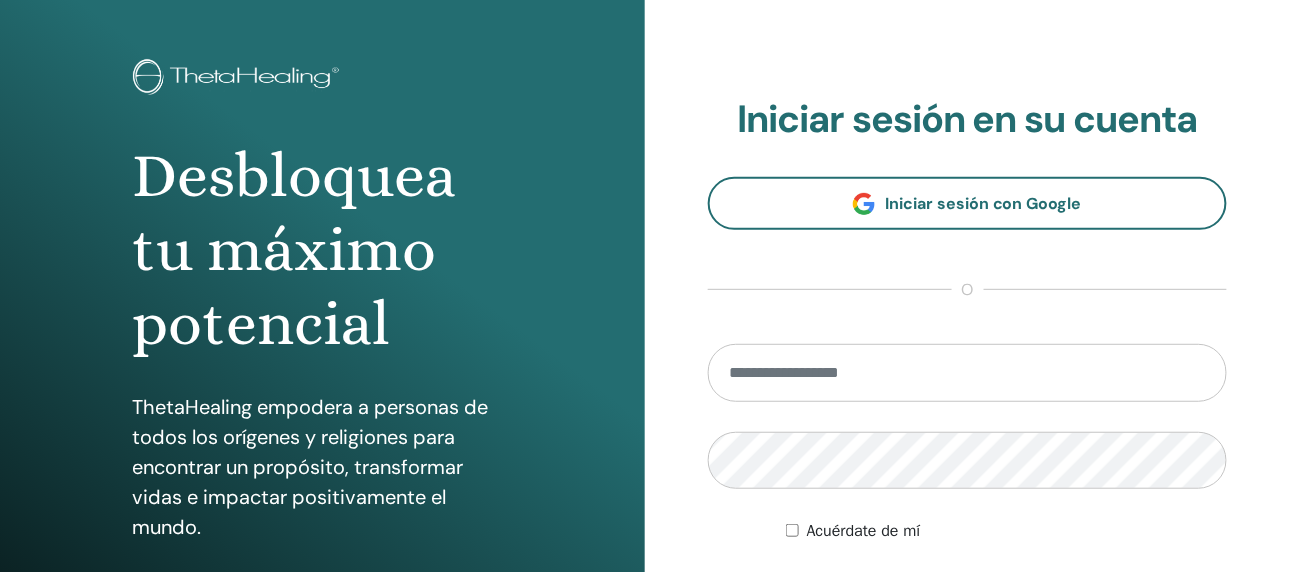 scroll, scrollTop: 199, scrollLeft: 0, axis: vertical 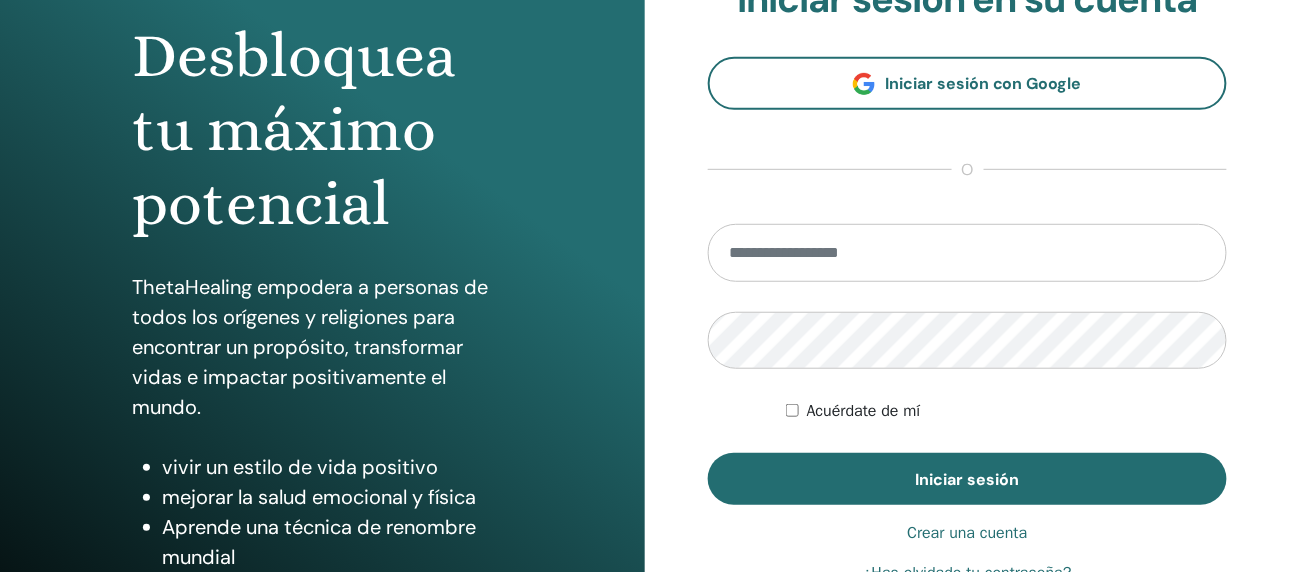 click at bounding box center (967, 253) 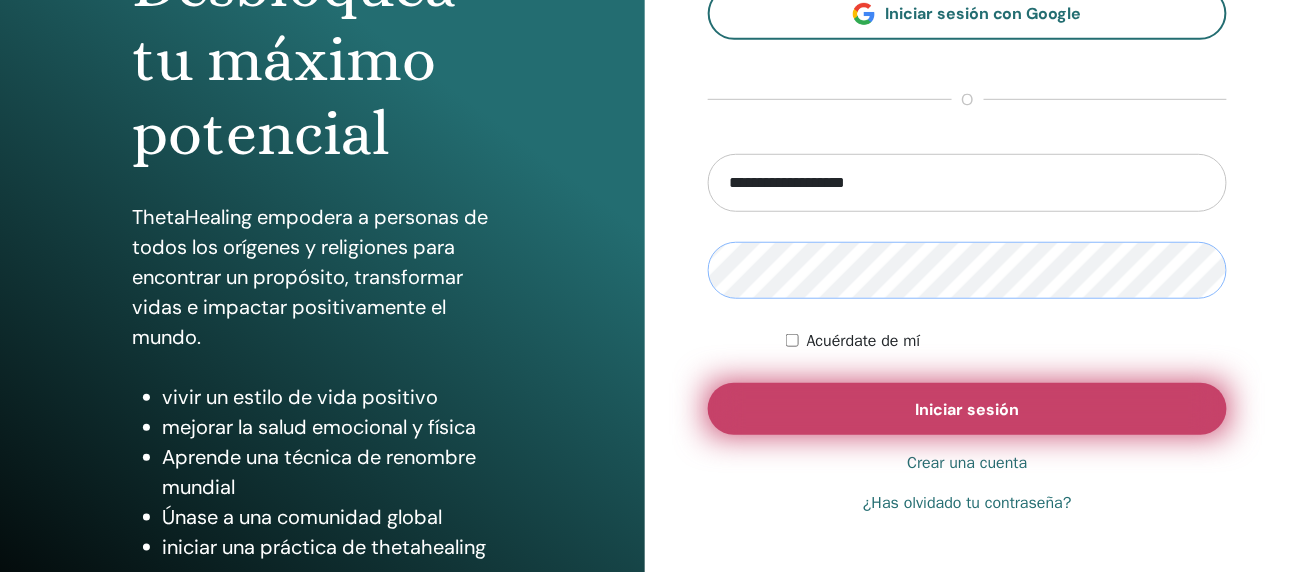 scroll, scrollTop: 388, scrollLeft: 0, axis: vertical 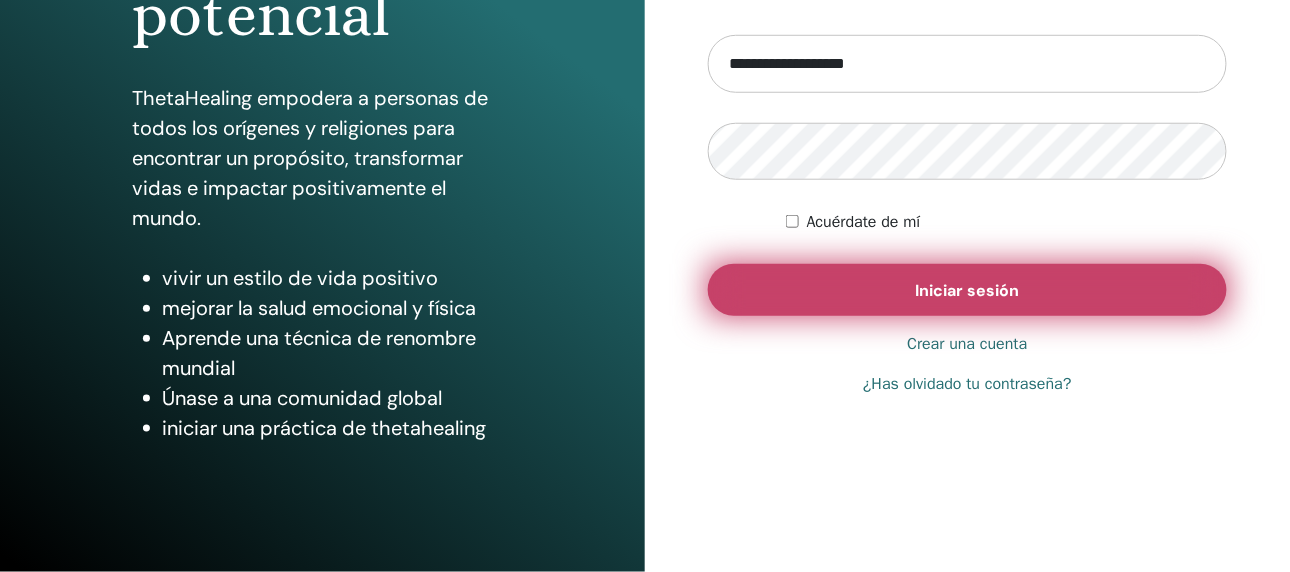 click on "Iniciar sesión" at bounding box center [968, 290] 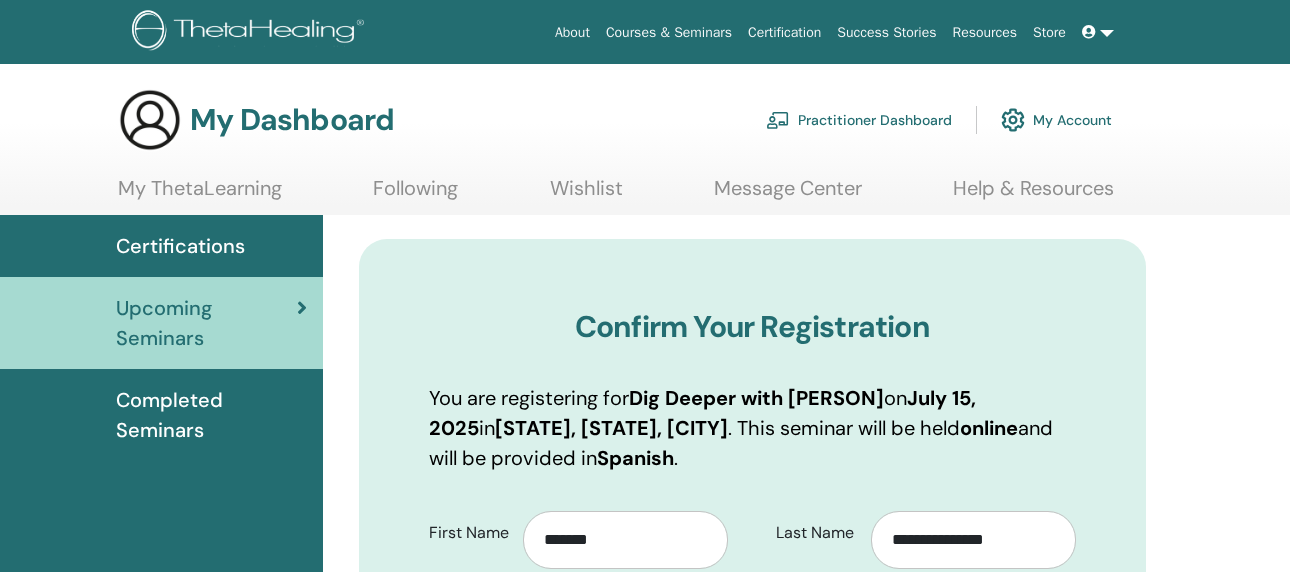 scroll, scrollTop: 0, scrollLeft: 0, axis: both 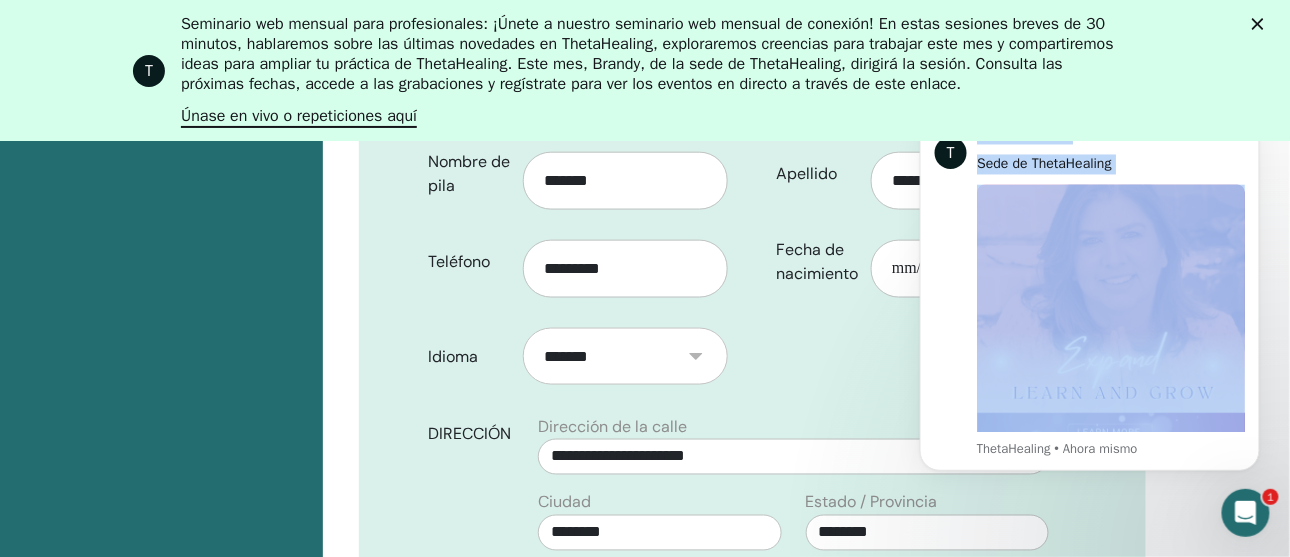 drag, startPoint x: 971, startPoint y: 142, endPoint x: 1142, endPoint y: 339, distance: 260.86395 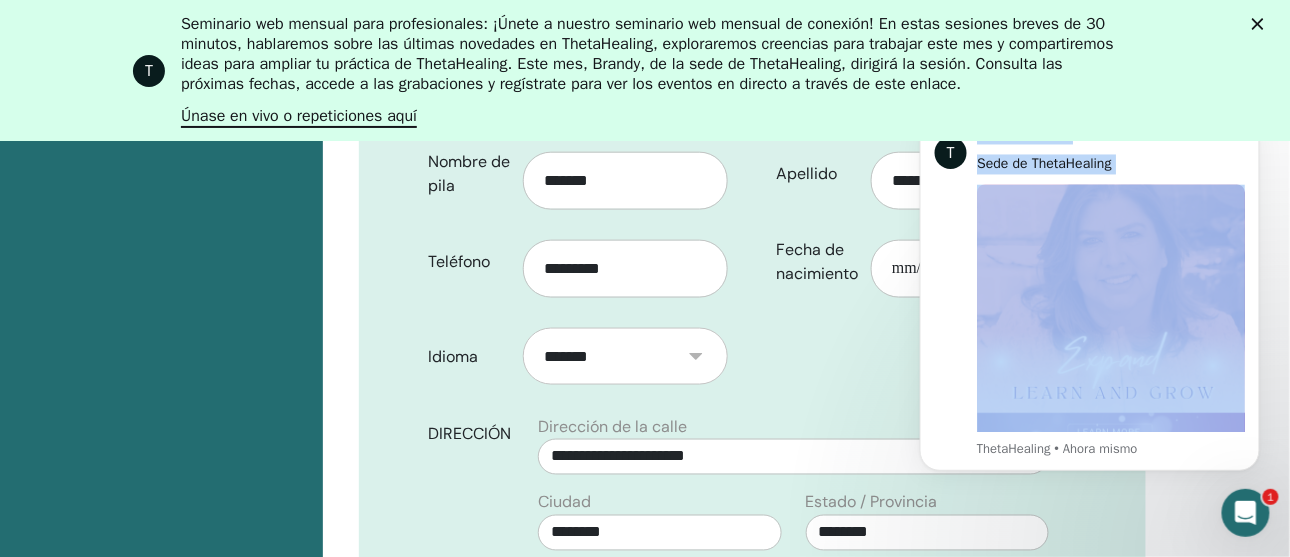click on "T Hola Carmina, Como practicante e instructor de ThetaHealing, el crecimiento continuo se logra con la práctica. Ya sea que trabajes con clientes, impartas clases, participes en sesiones de autoexamen o apliques las herramientas que has aprendido, la práctica constante profundiza tu comprensión y tus habilidades. Cuanto más practiques, más expandirás tu intuición.   Para apoyar este crecimiento, Vianna ha creado una serie de  Seminarios de Mejora  diseñados para ayudarte a perfeccionar tus conocimientos y seguir evolucionando. Cada seminario se centra en un tema diferente: algunos repasan y profundizan temas específicos de la clase, mientras que otros exploran el crecimiento empresarial o la expansión personal. Debes cumplir ciertos requisitos para asistir, así que no olvides consultarlos.   Consulta los  seminarios de mejora aquí     Si bien los seminarios de mejora se graban y están disponibles a pedido,  los seminarios de certificación de practicantes e instructores de ThetaHealing   y   ." at bounding box center (1089, 294) 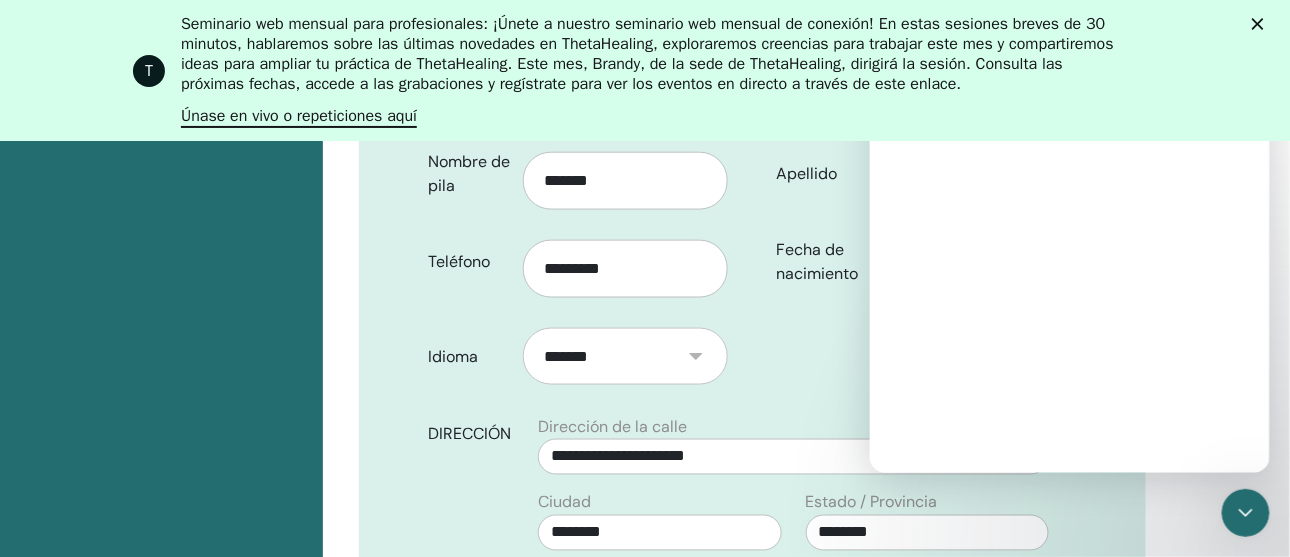 scroll, scrollTop: 0, scrollLeft: 0, axis: both 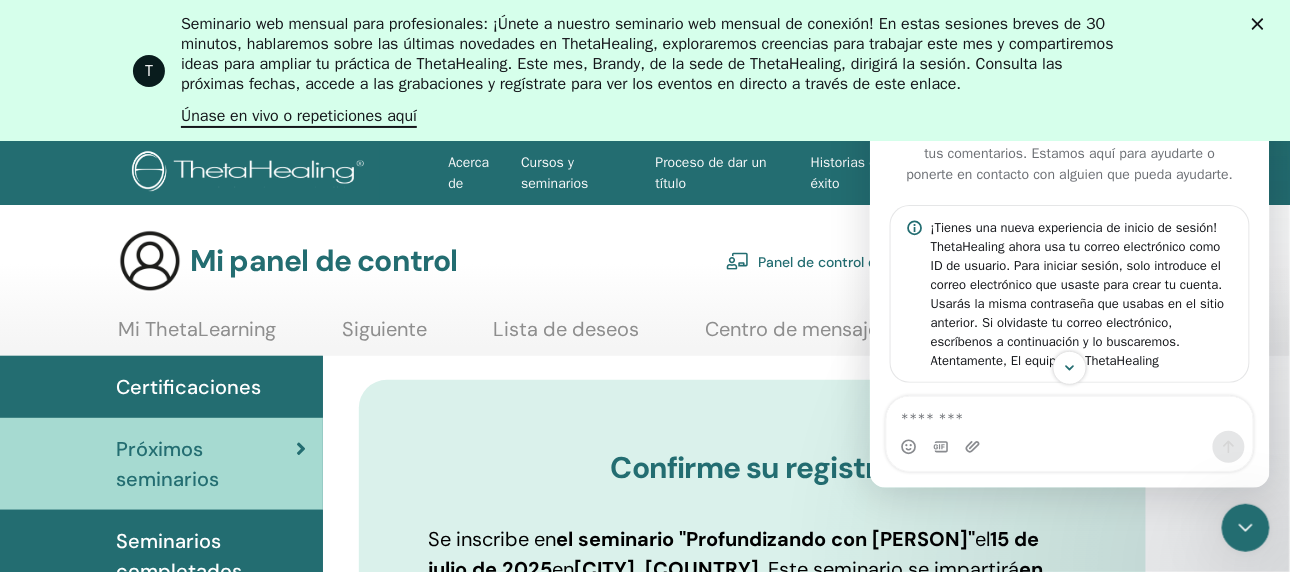 drag, startPoint x: 1263, startPoint y: 147, endPoint x: 2127, endPoint y: 146, distance: 864.00055 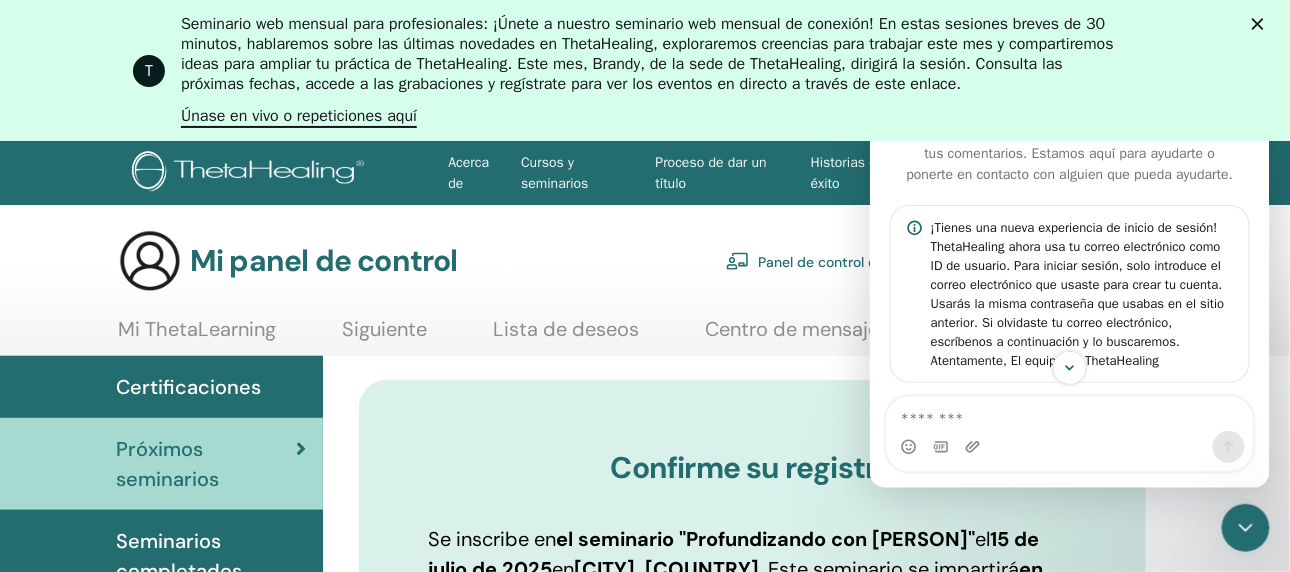 drag, startPoint x: 1264, startPoint y: 150, endPoint x: 2102, endPoint y: 158, distance: 838.0382 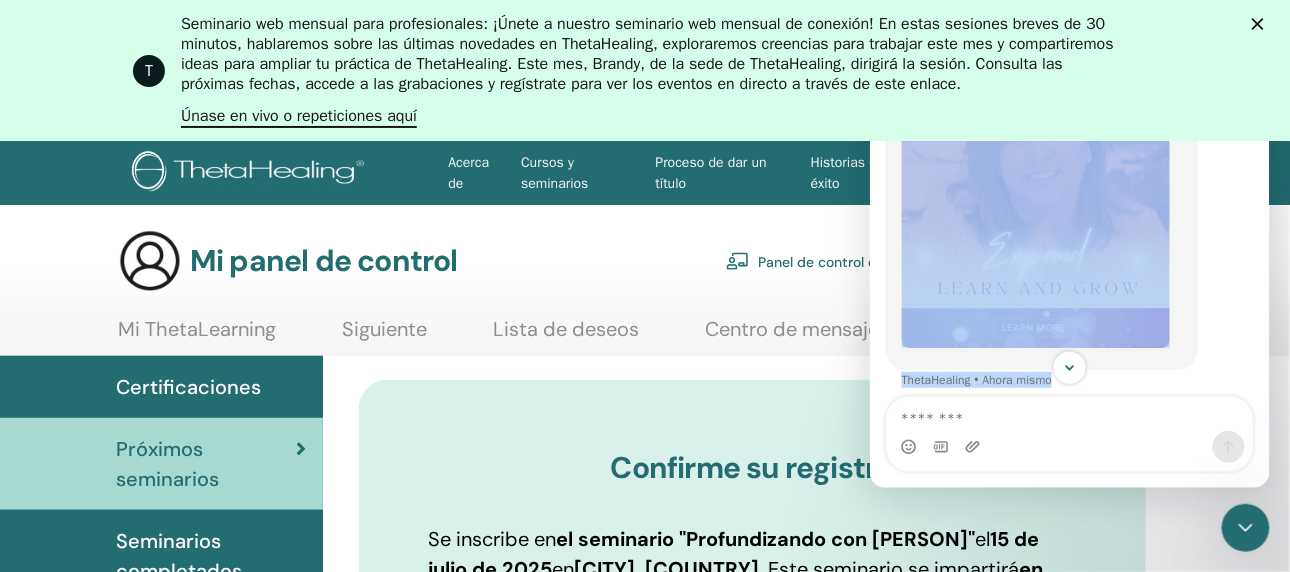 scroll, scrollTop: 1402, scrollLeft: 0, axis: vertical 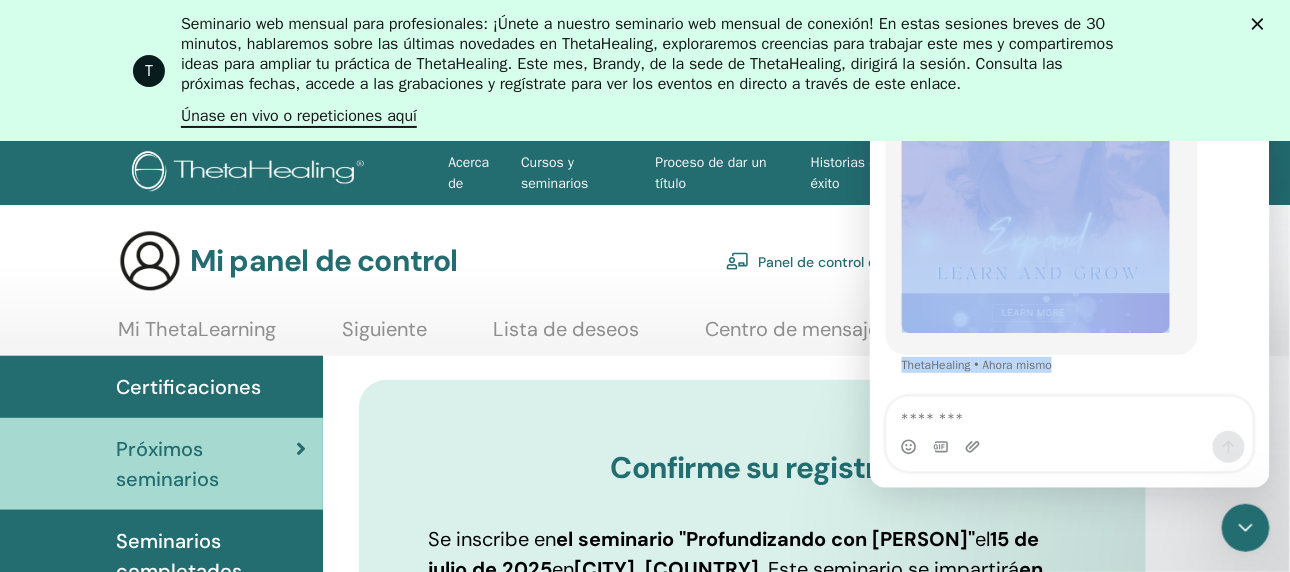 drag, startPoint x: 897, startPoint y: 160, endPoint x: 1158, endPoint y: 408, distance: 360.03473 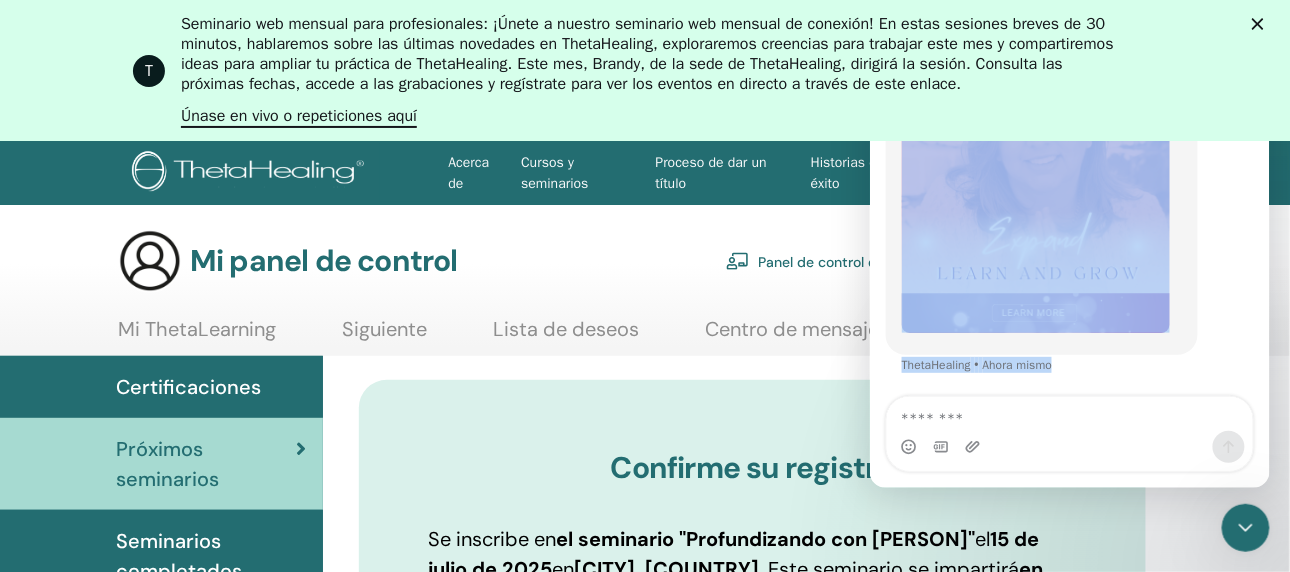 copy on "tus comentarios. Estamos aquí para ayudarte o ponerte en contacto con alguien que pueda ayudarte. ¡Tienes una nueva experiencia de inicio de sesión! ThetaHealing ahora usa tu correo electrónico como ID de usuario. Para iniciar sesión, solo introduce el correo electrónico que usaste para crear tu cuenta. Usarás la misma contraseña que usabas en el sitio anterior. Si olvidaste tu correo electrónico, escríbenos a continuación y lo buscaremos. Atentamente, El equipo de ThetaHealing Hola Carmina, Como practicante e instructor de ThetaHealing, el crecimiento continuo se logra con la práctica. Ya sea que trabajes con clientes, impartas clases, participes en sesiones de autoexamen o apliques las herramientas que has aprendido, la práctica constante profundiza tu comprensión y tus habilidades. Cuanto más practiques, más expandirás tu intuición.   Para apoyar este crecimiento, Vianna ha creado una serie de  Seminarios de Mejora  diseñados para ayudarte a perfeccionar tus conocimientos y seguir evolucionando. Cada se..." 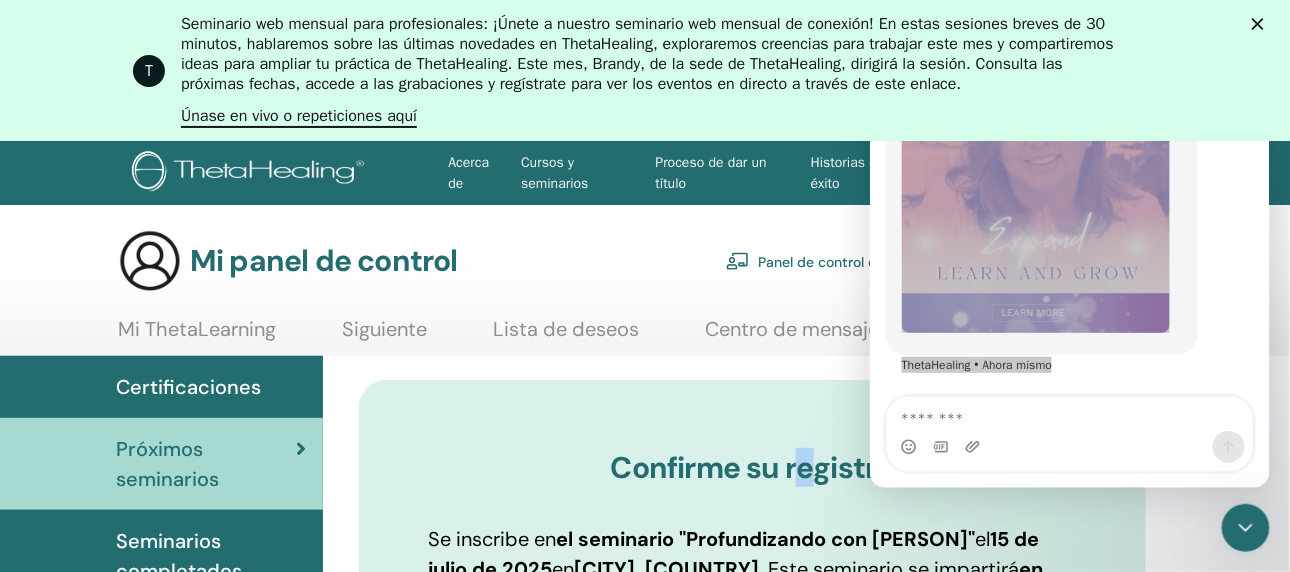 click on "**********" at bounding box center (753, 1035) 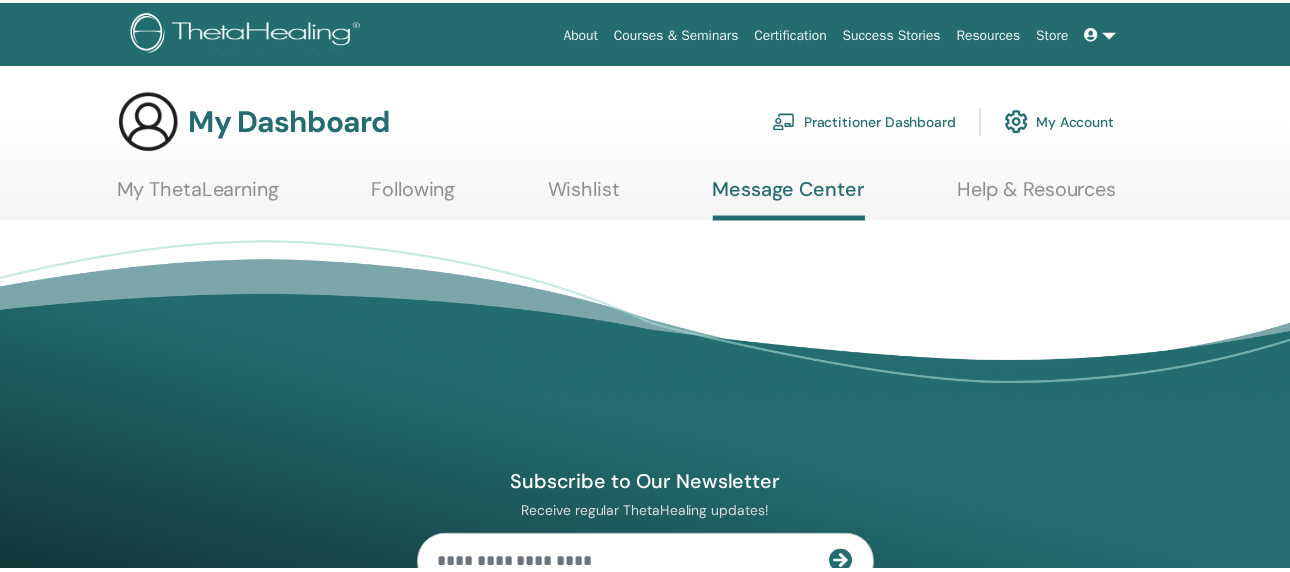 scroll, scrollTop: 0, scrollLeft: 0, axis: both 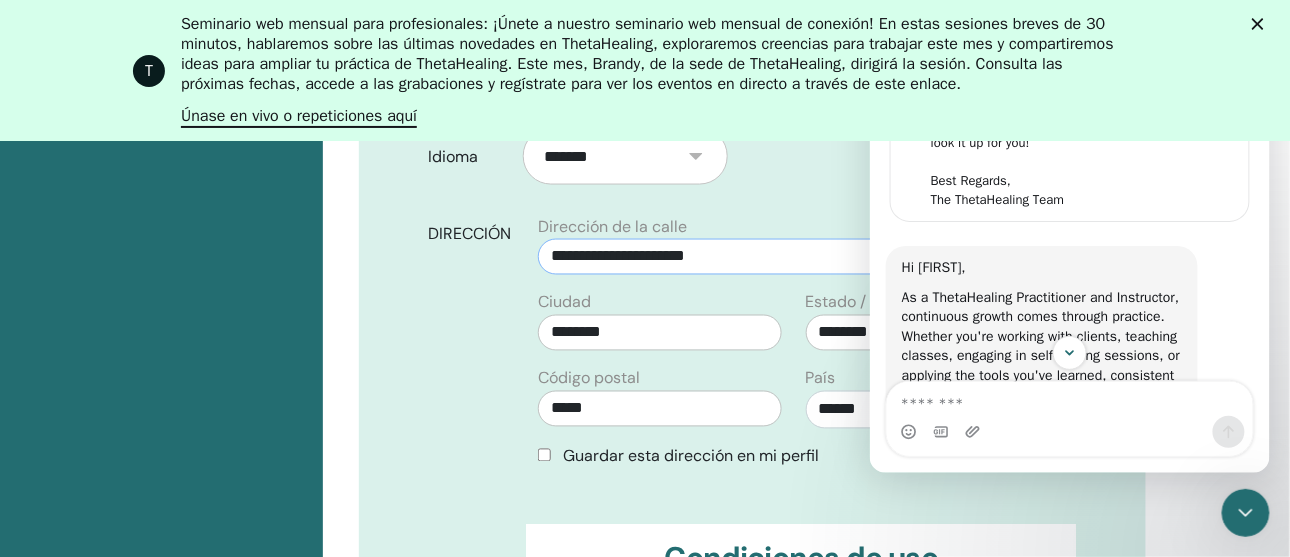 click on "**********" at bounding box center (793, 257) 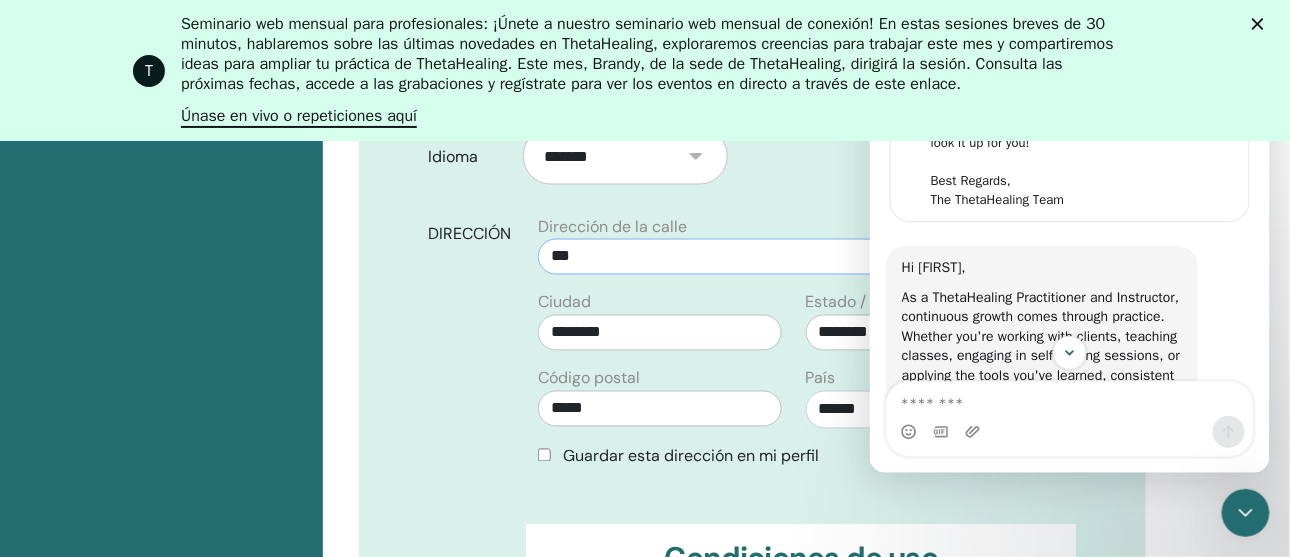 type on "**********" 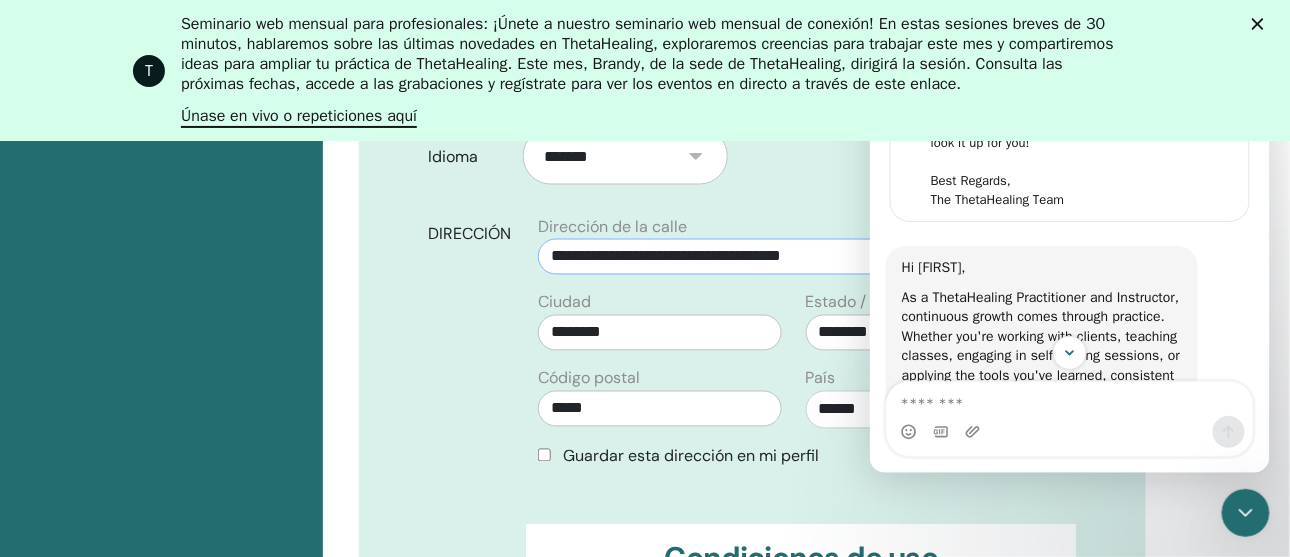 scroll, scrollTop: 848, scrollLeft: 0, axis: vertical 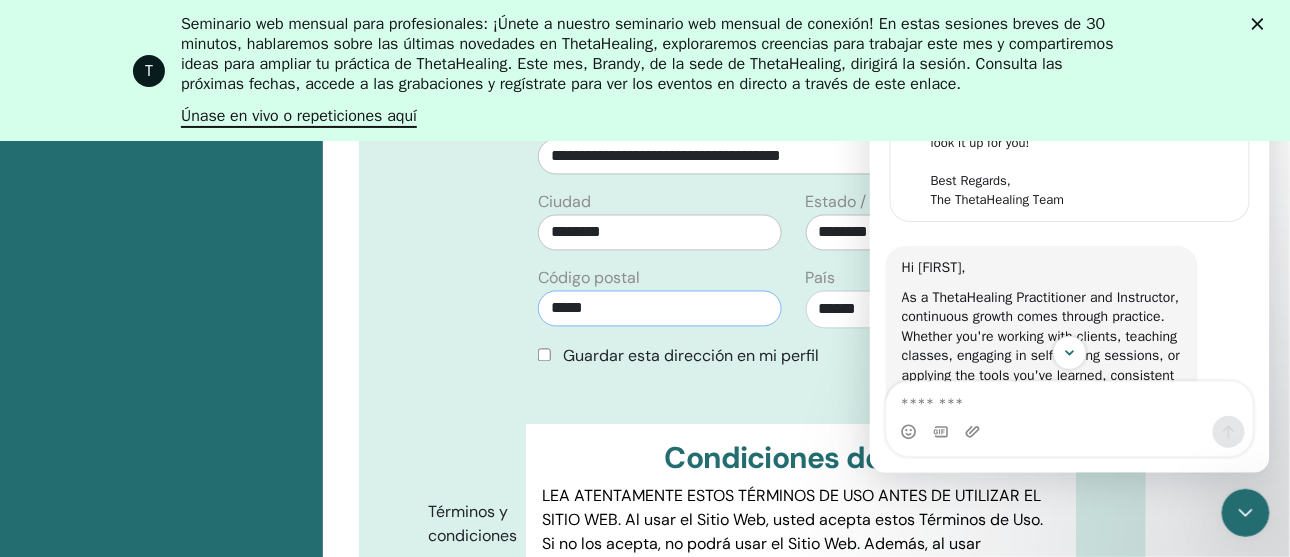 click on "*****" at bounding box center [659, 309] 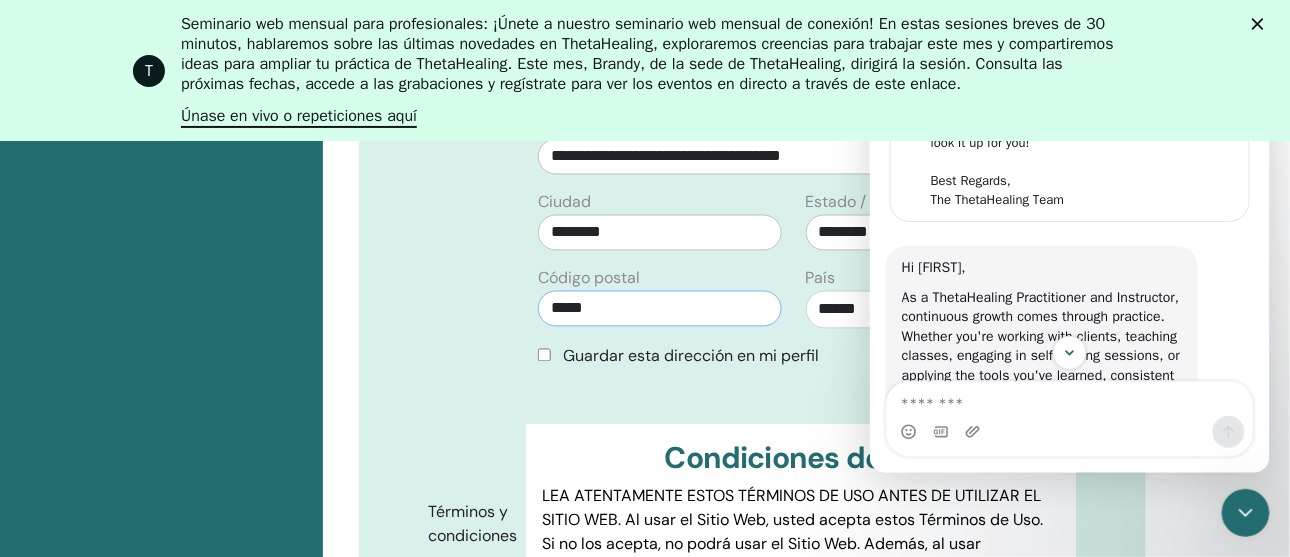 type on "*****" 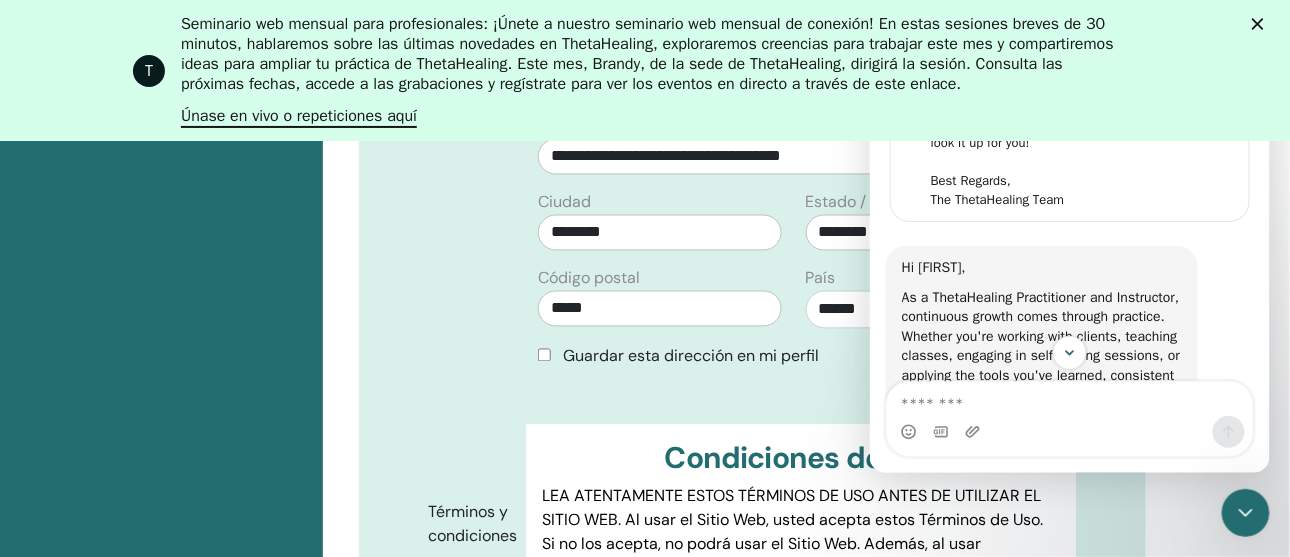click on "**********" at bounding box center (753, 257) 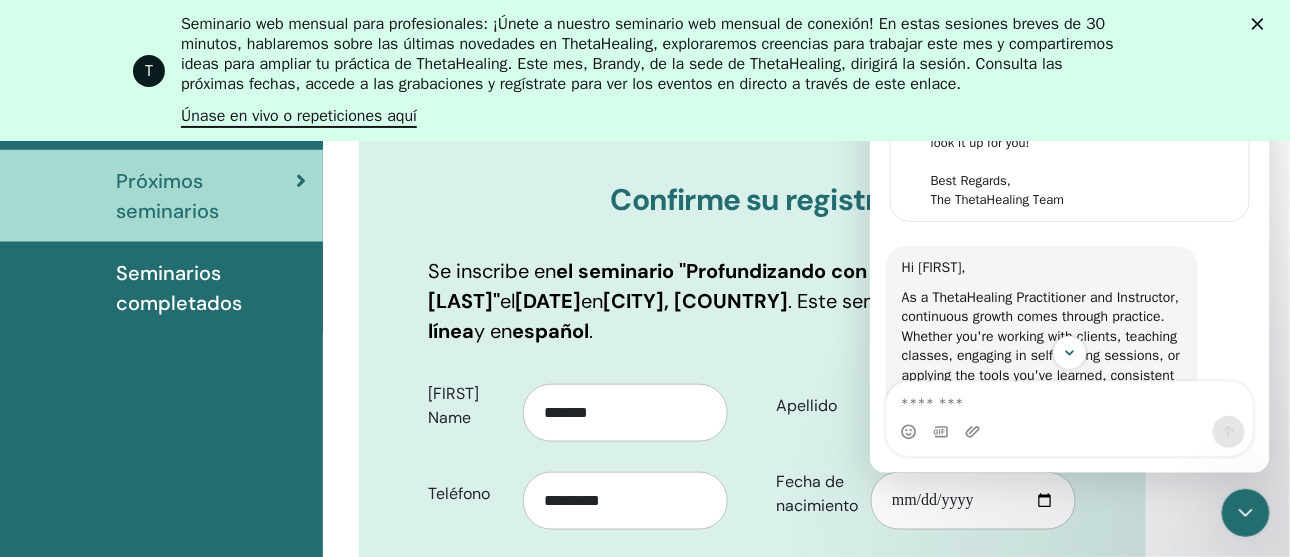 scroll, scrollTop: 347, scrollLeft: 0, axis: vertical 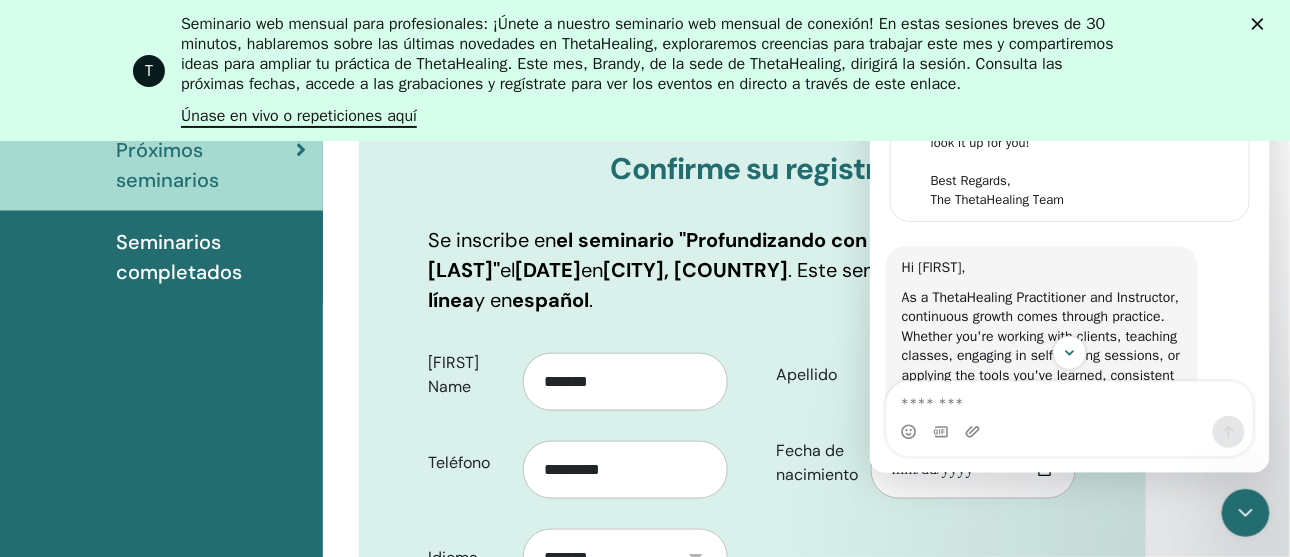 click 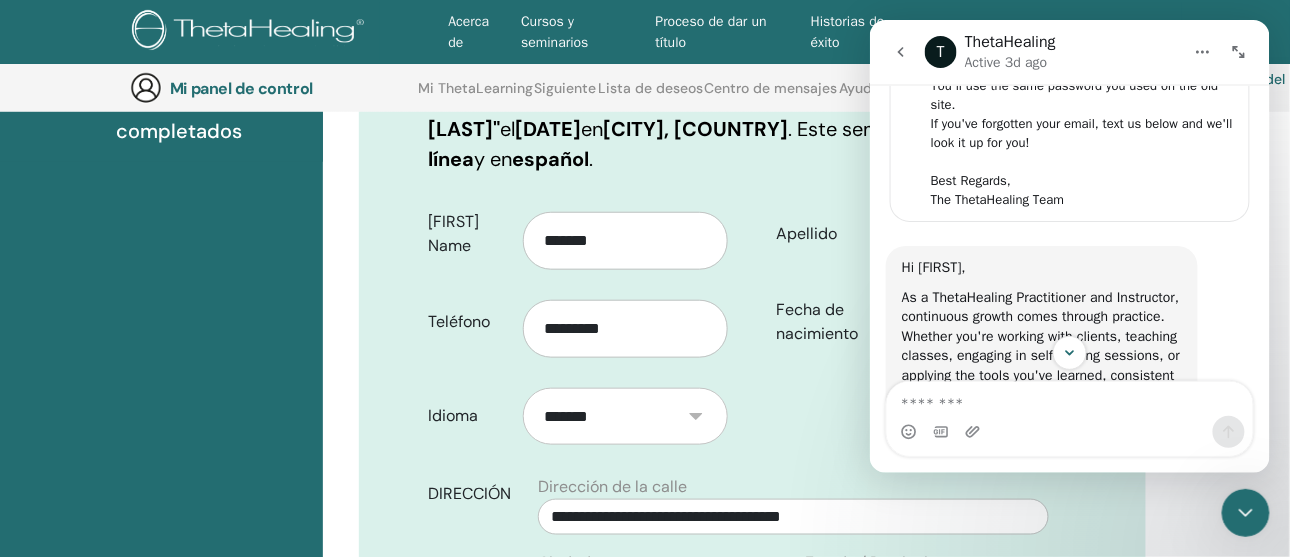 click 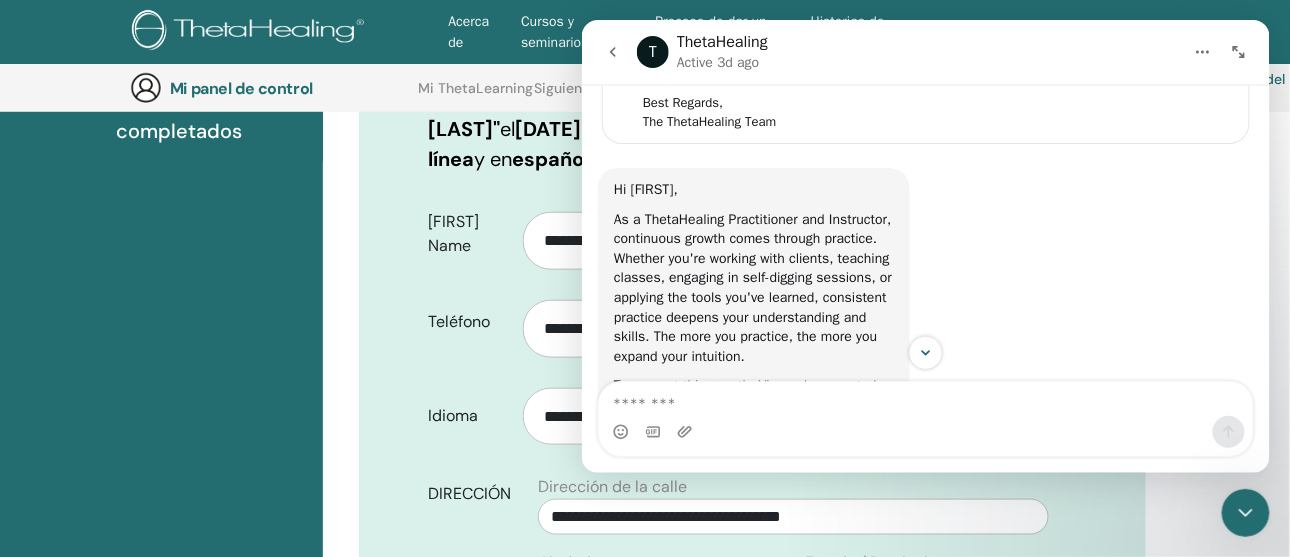 scroll, scrollTop: 156, scrollLeft: 0, axis: vertical 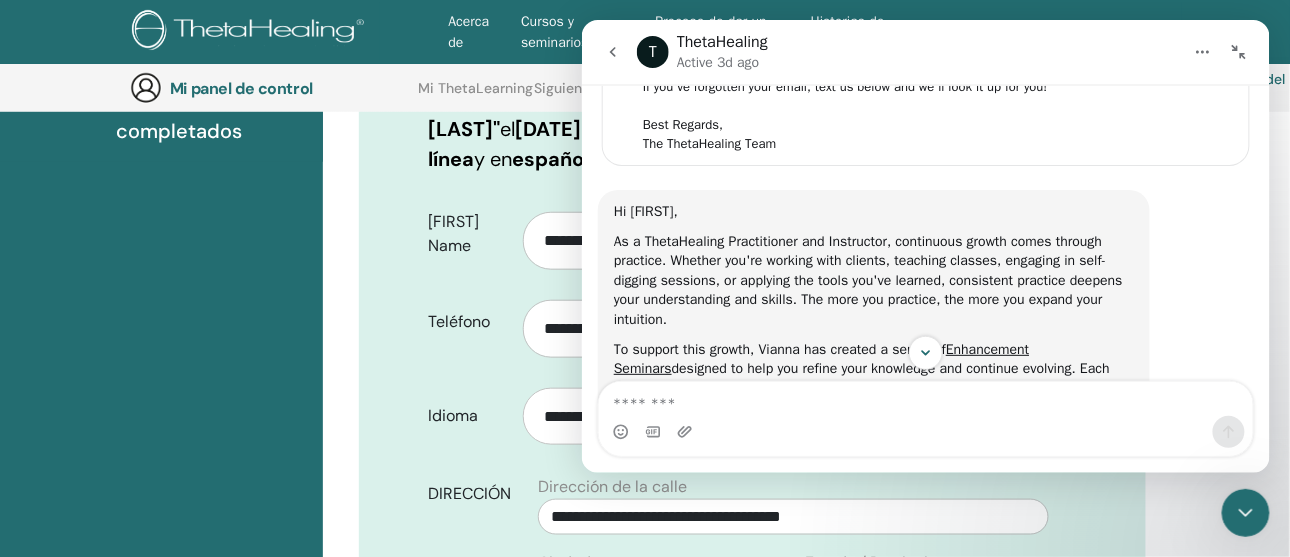 click 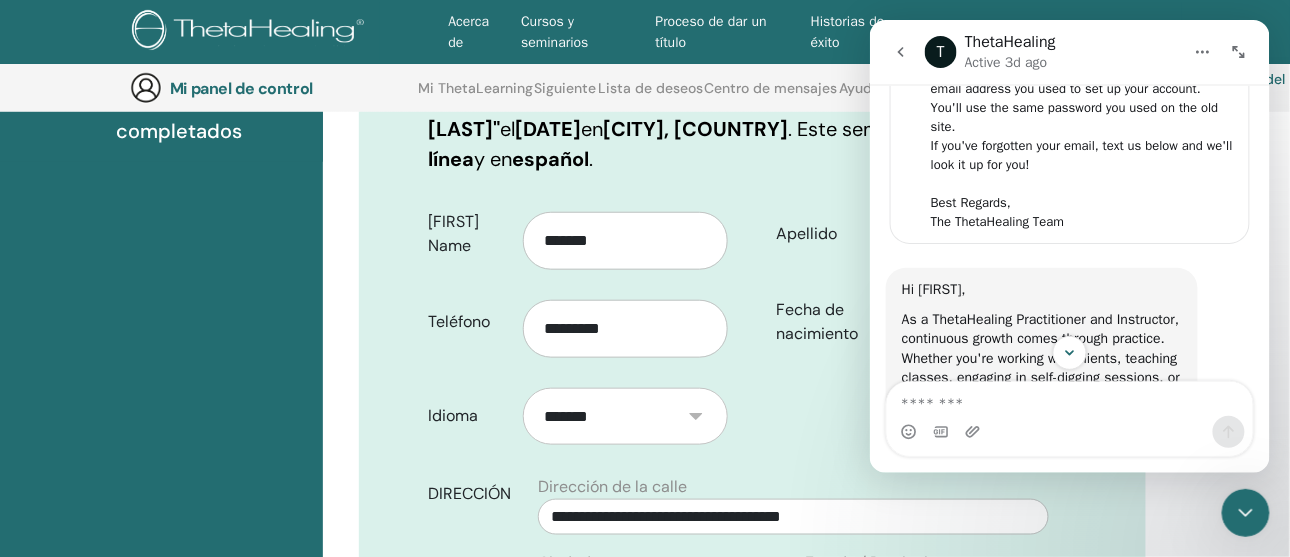 scroll, scrollTop: 178, scrollLeft: 0, axis: vertical 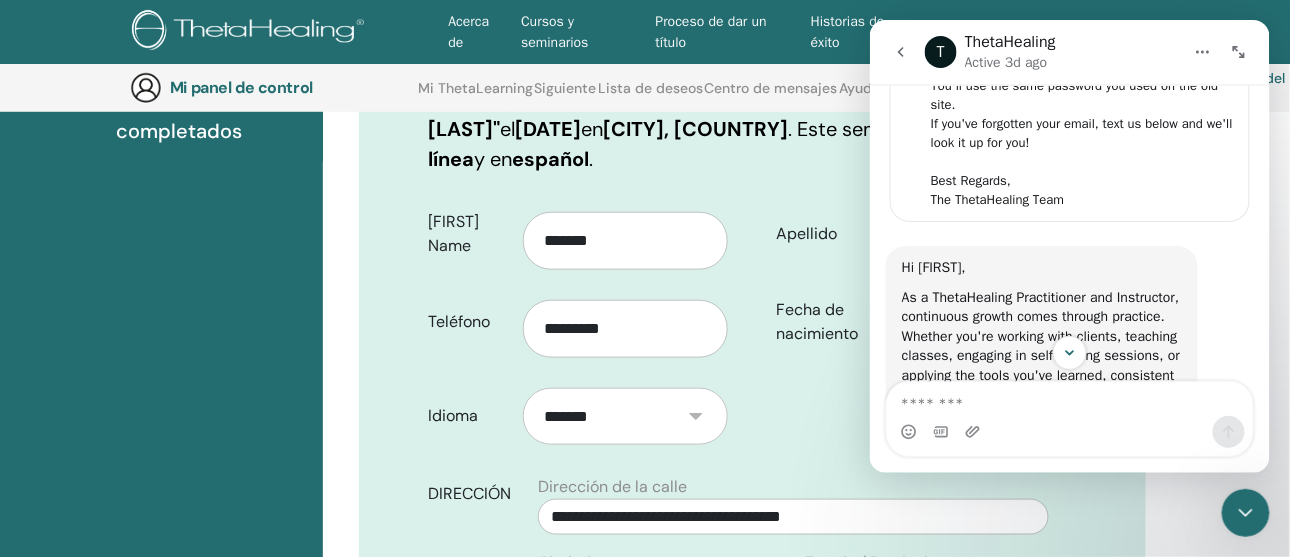 click 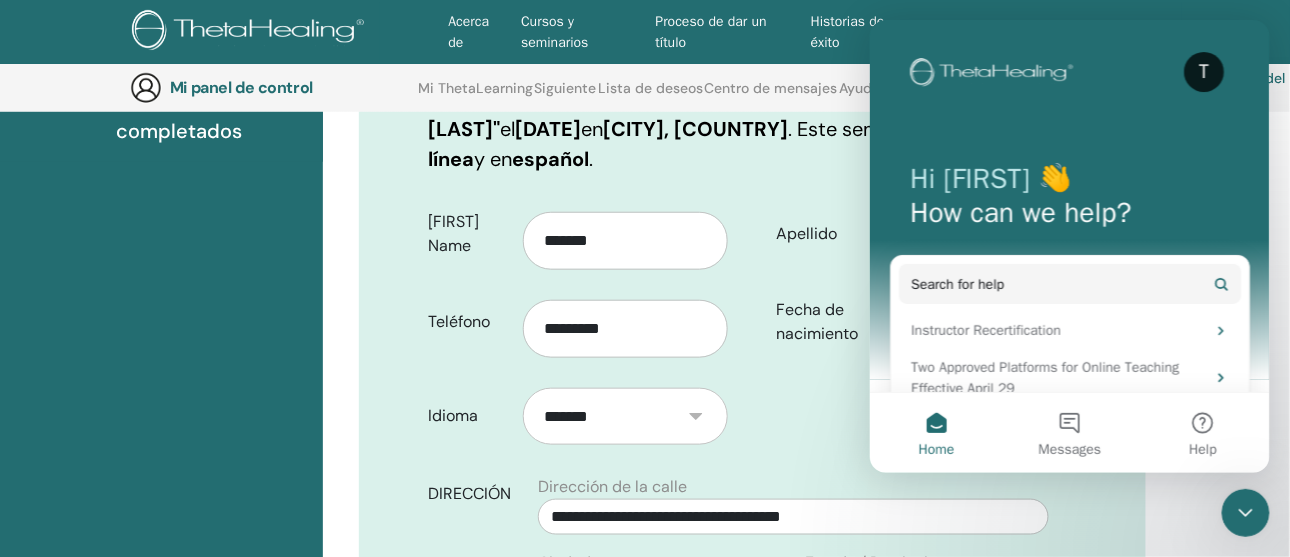 scroll, scrollTop: 0, scrollLeft: 0, axis: both 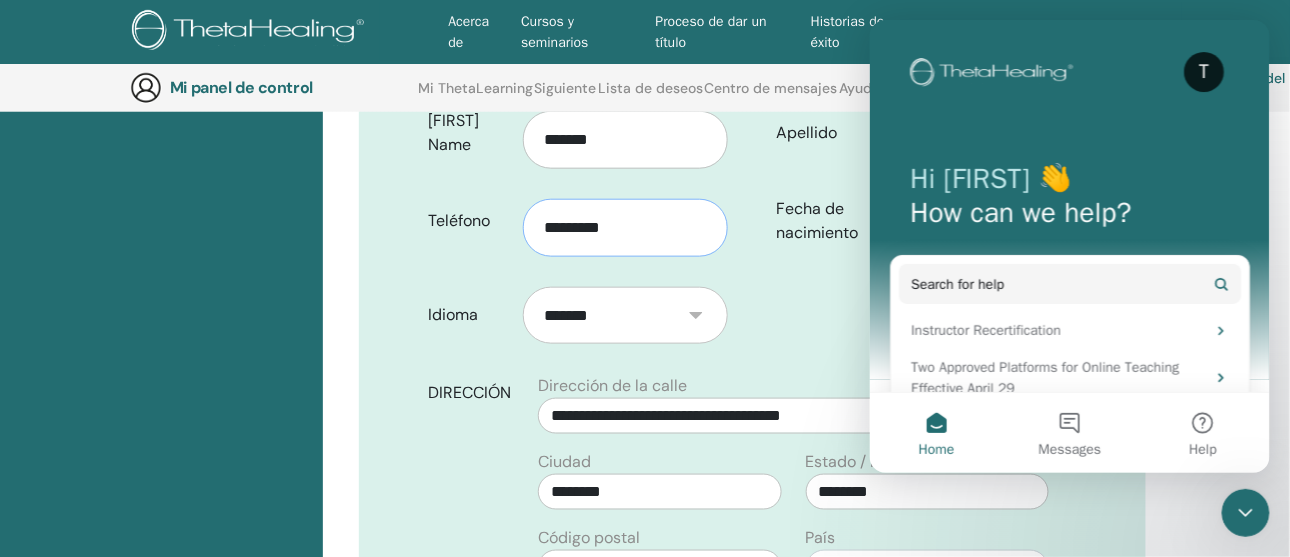 click on "*********" at bounding box center (625, 228) 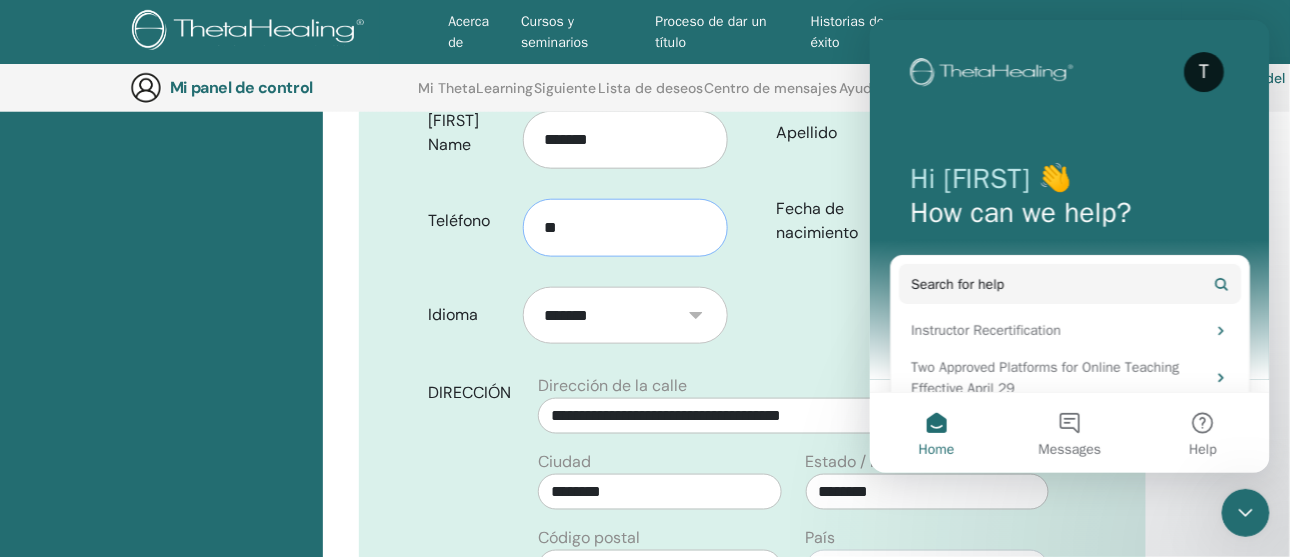 type on "*" 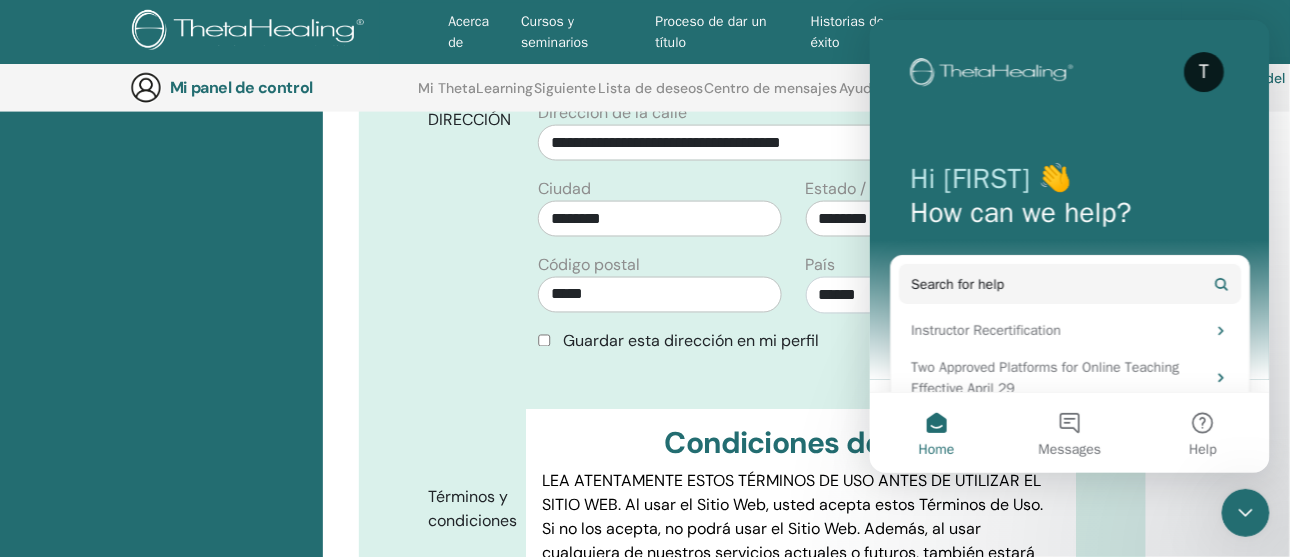 scroll, scrollTop: 748, scrollLeft: 0, axis: vertical 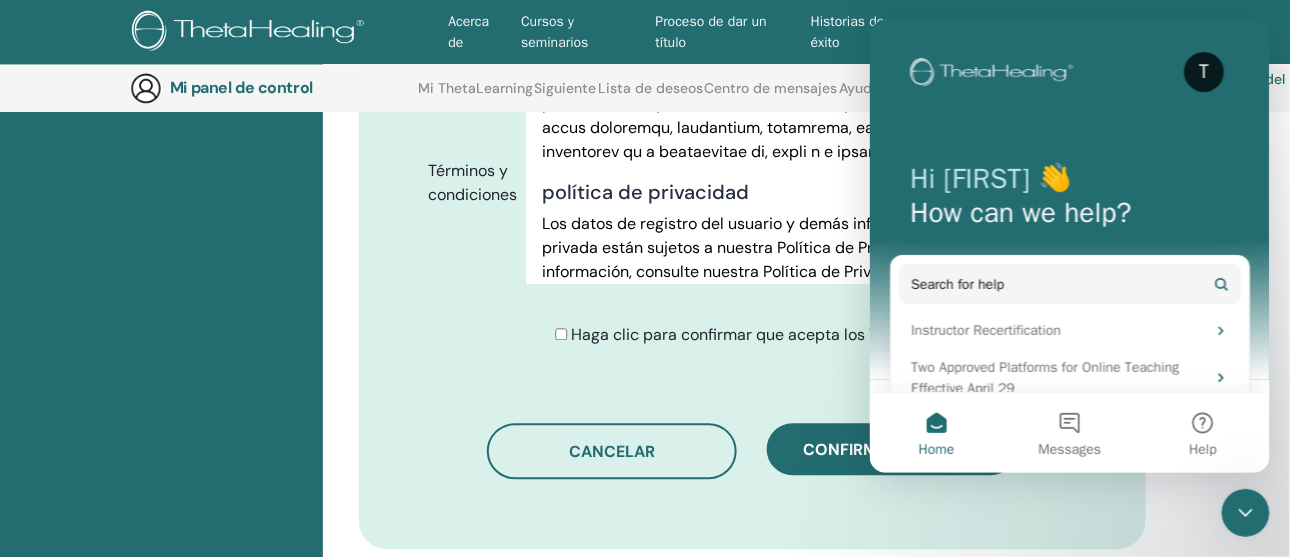 type on "*********" 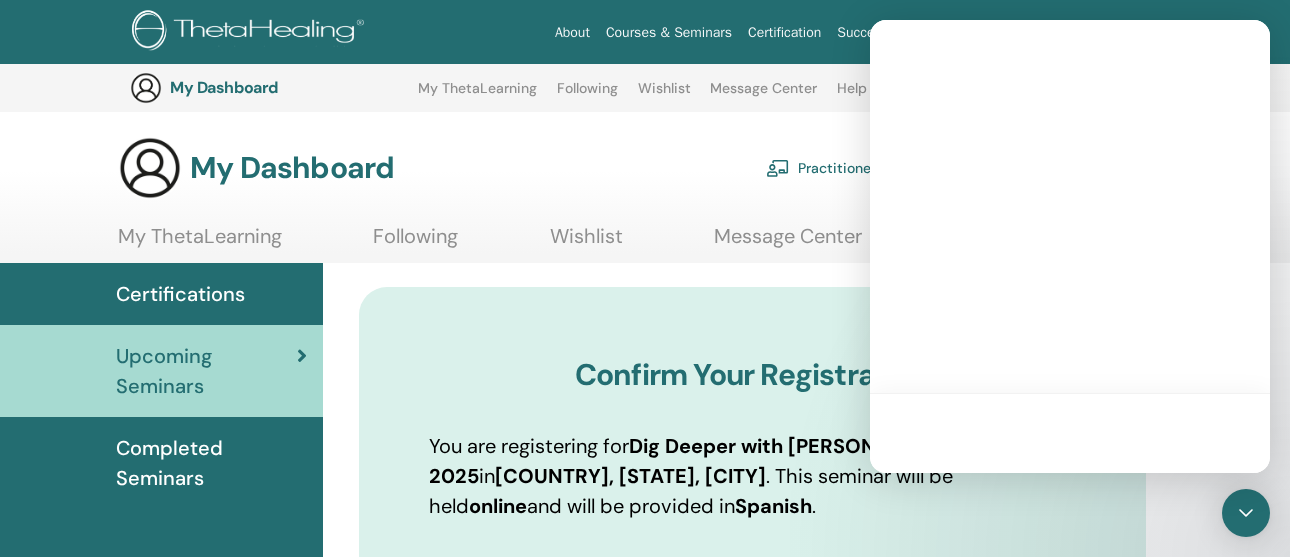 scroll, scrollTop: 1048, scrollLeft: 0, axis: vertical 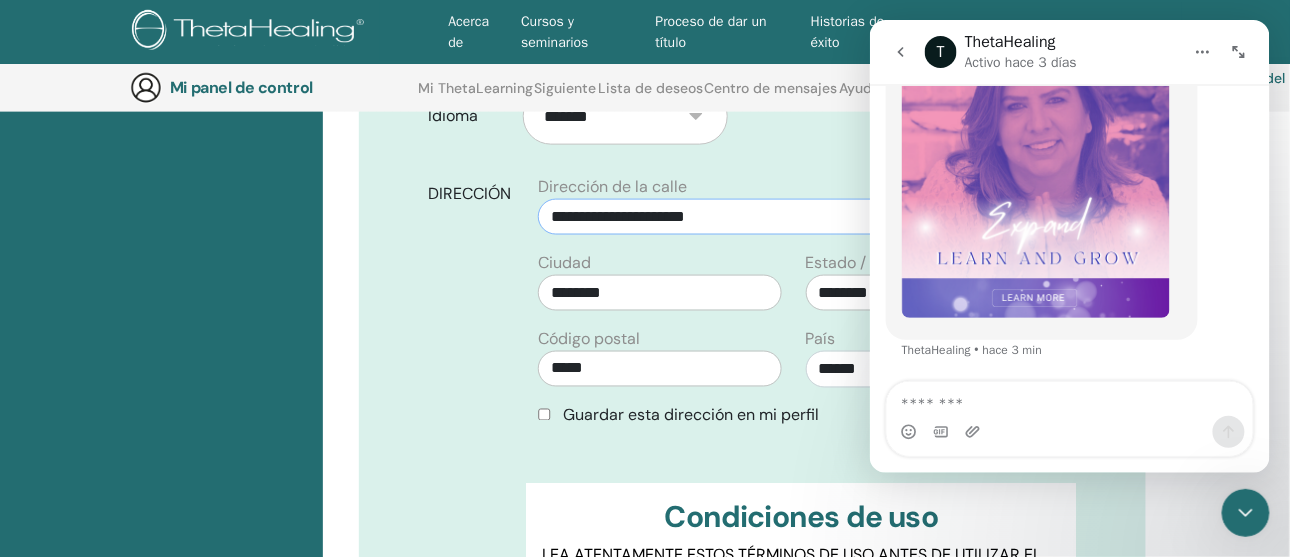 drag, startPoint x: 734, startPoint y: 211, endPoint x: 422, endPoint y: 209, distance: 312.0064 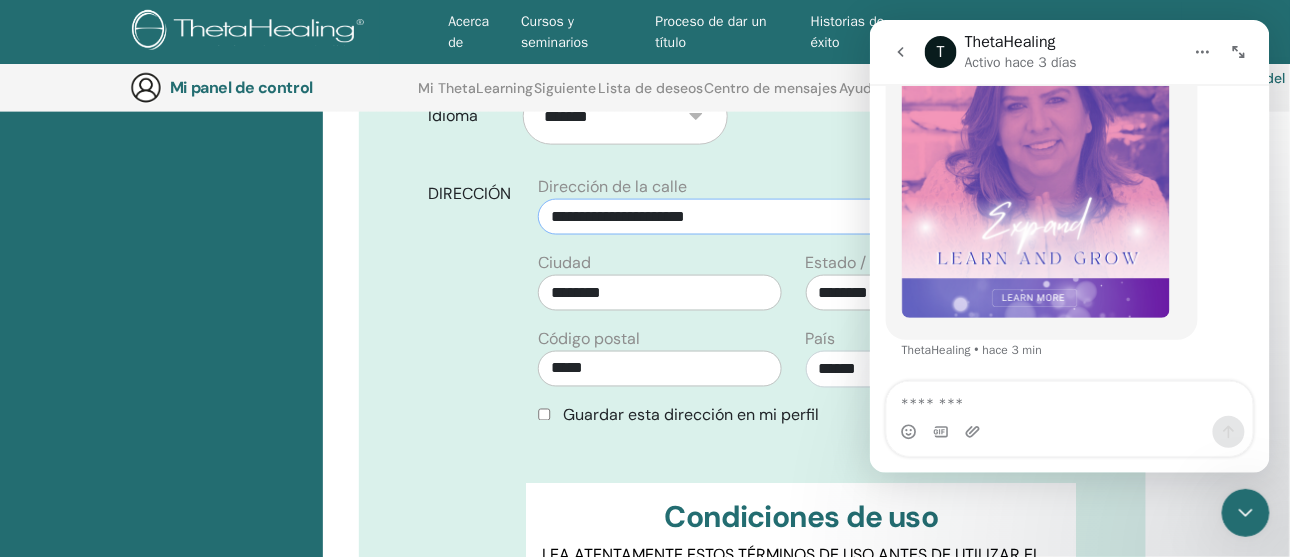 click on "DIRECCIÓN
Dirección de la calle
[STREET_ADDRESS]
Ciudad
[CITY]
Código postal
[POSTAL_CODE]
Estado / Provincia
[STATE]
País
[COUNTRY]
******
******
*********
*******
***** ********* **** ****** *****" at bounding box center [753, 309] 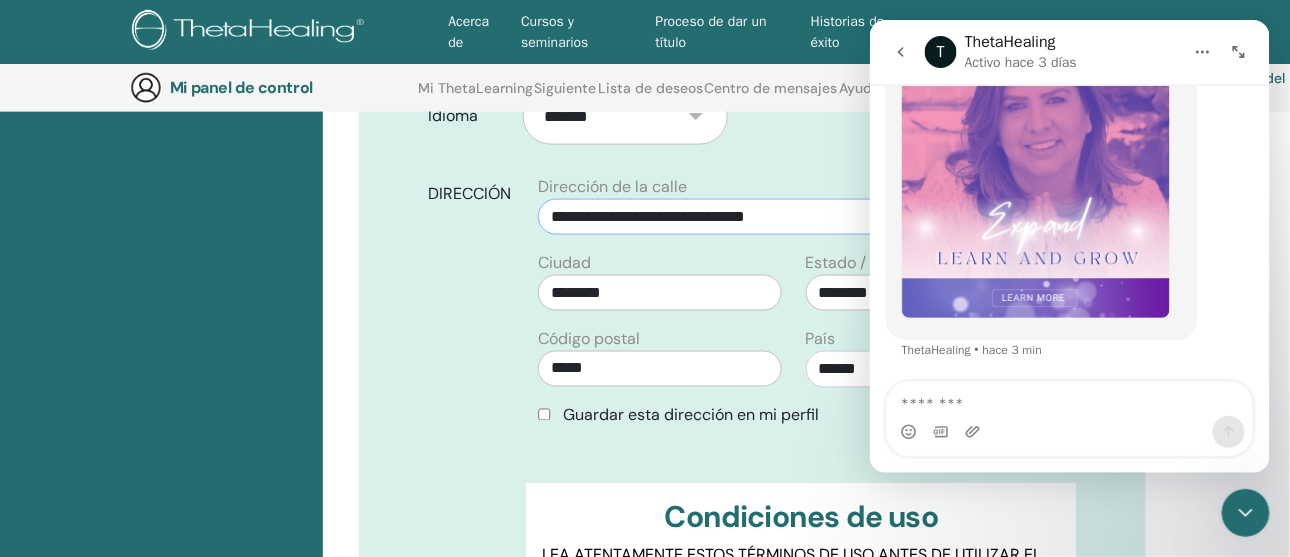 drag, startPoint x: 693, startPoint y: 215, endPoint x: 829, endPoint y: 227, distance: 136.52838 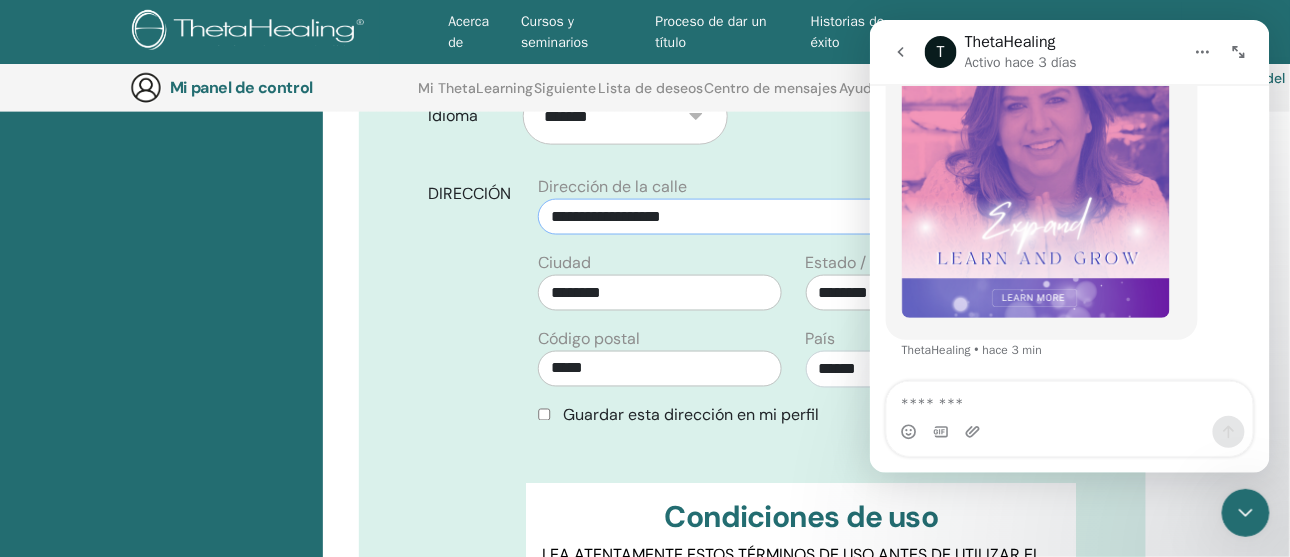type on "**********" 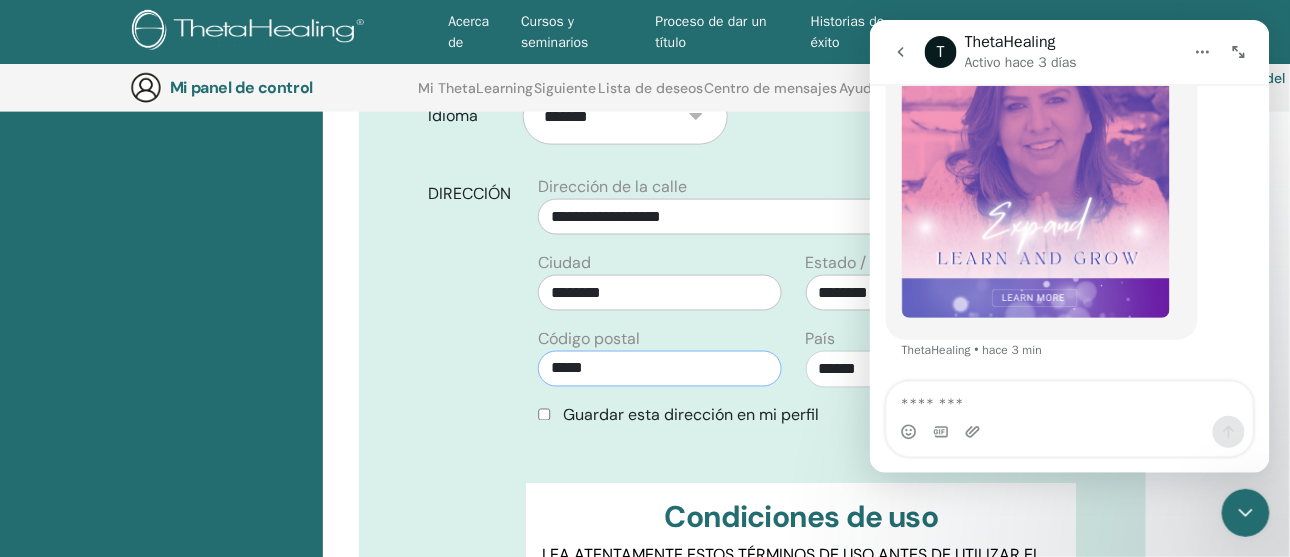 click on "*****" at bounding box center (659, 369) 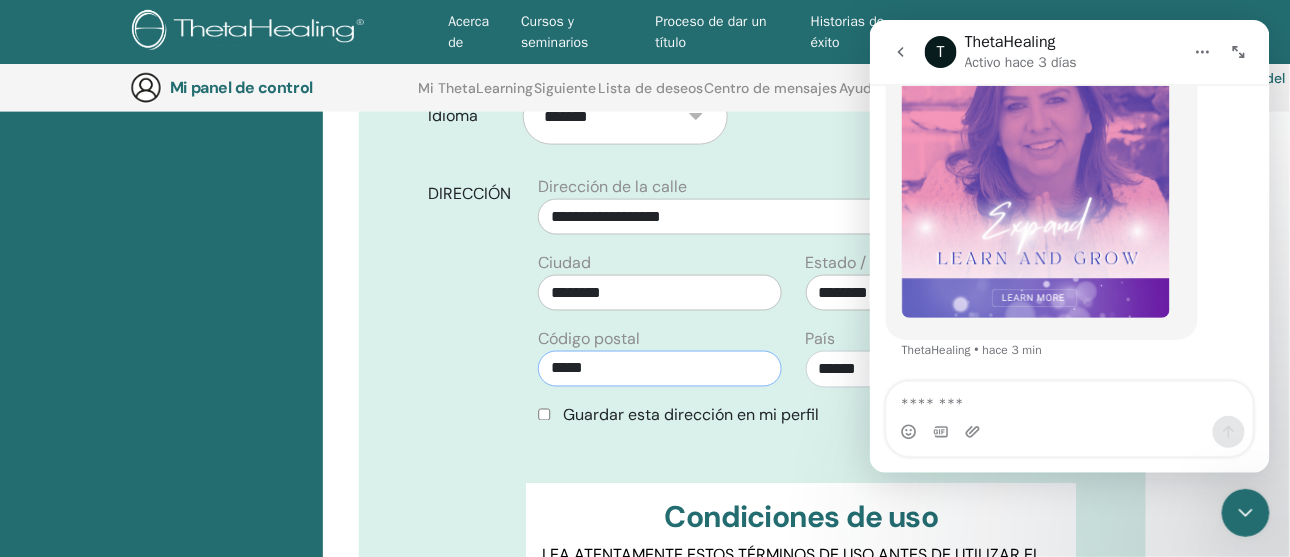 type on "*****" 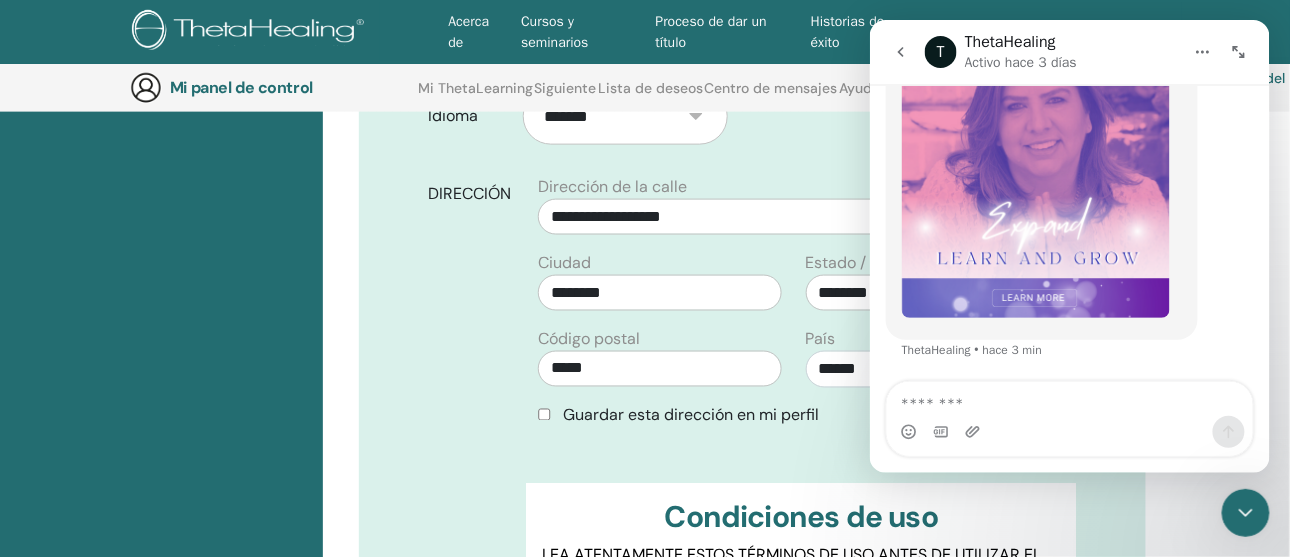 click on "**********" at bounding box center (753, 317) 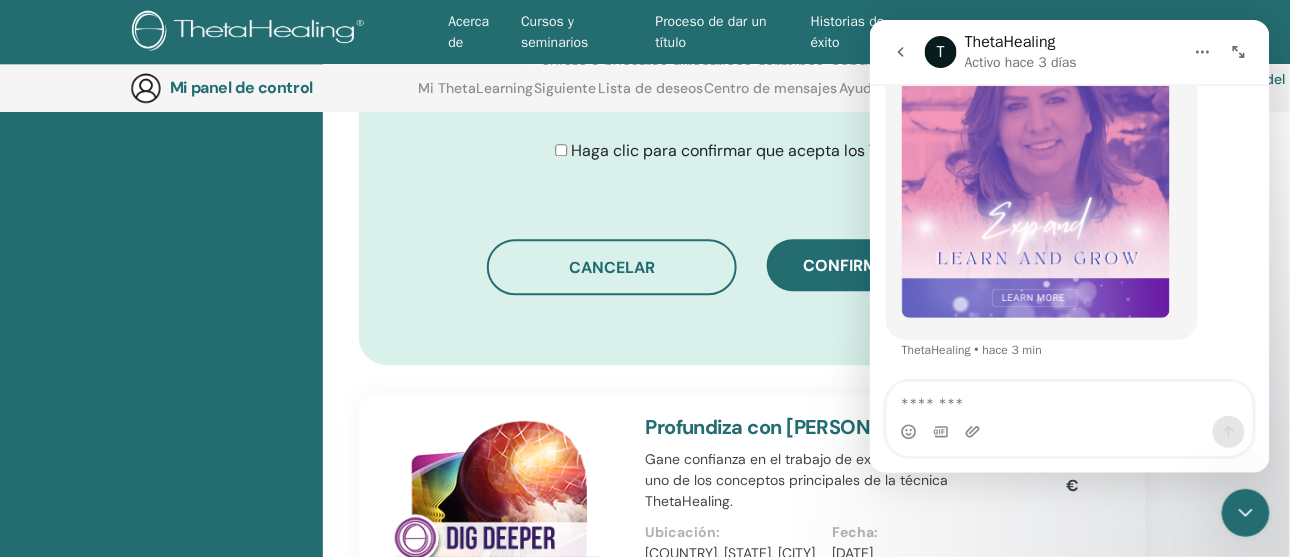 scroll, scrollTop: 1247, scrollLeft: 0, axis: vertical 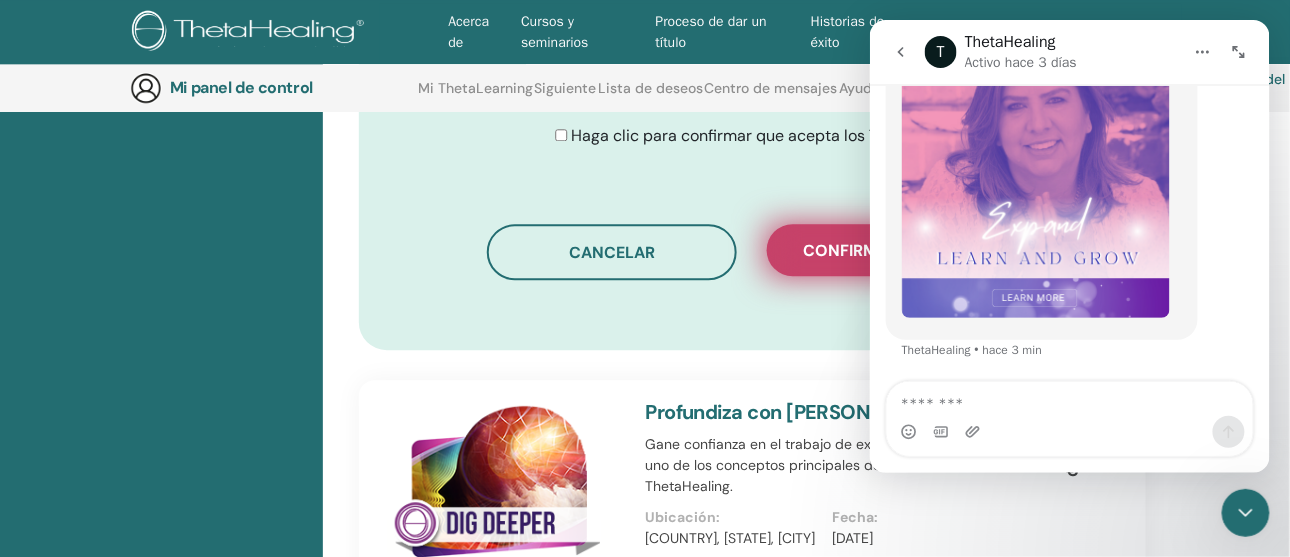 click on "Confirmar registro" at bounding box center [892, 250] 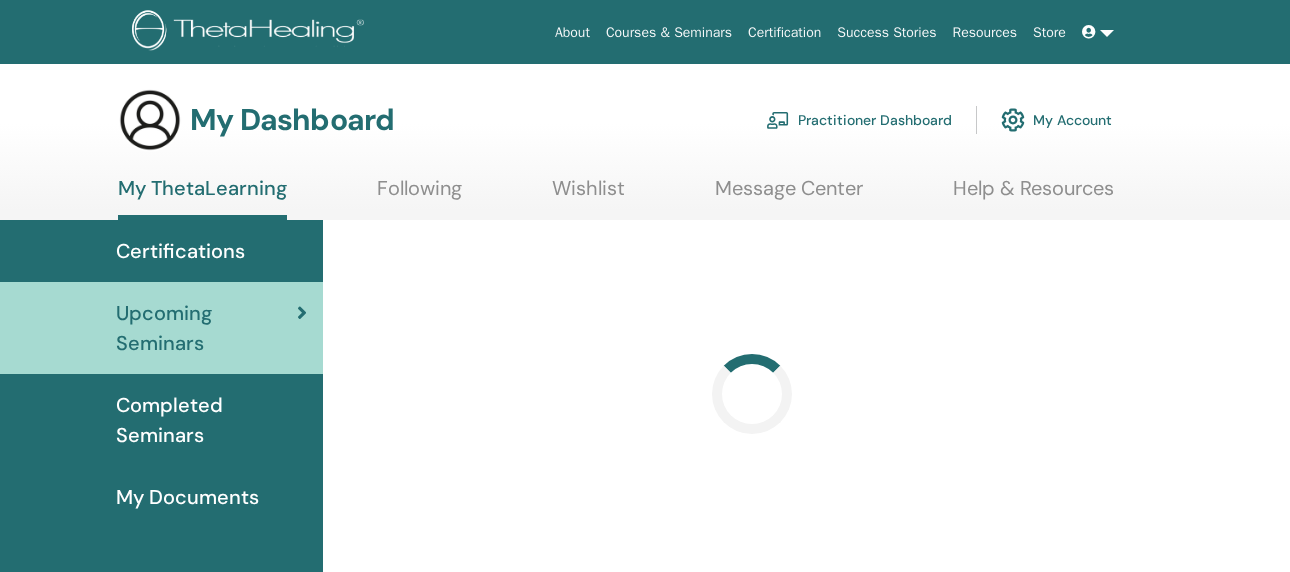 scroll, scrollTop: 0, scrollLeft: 0, axis: both 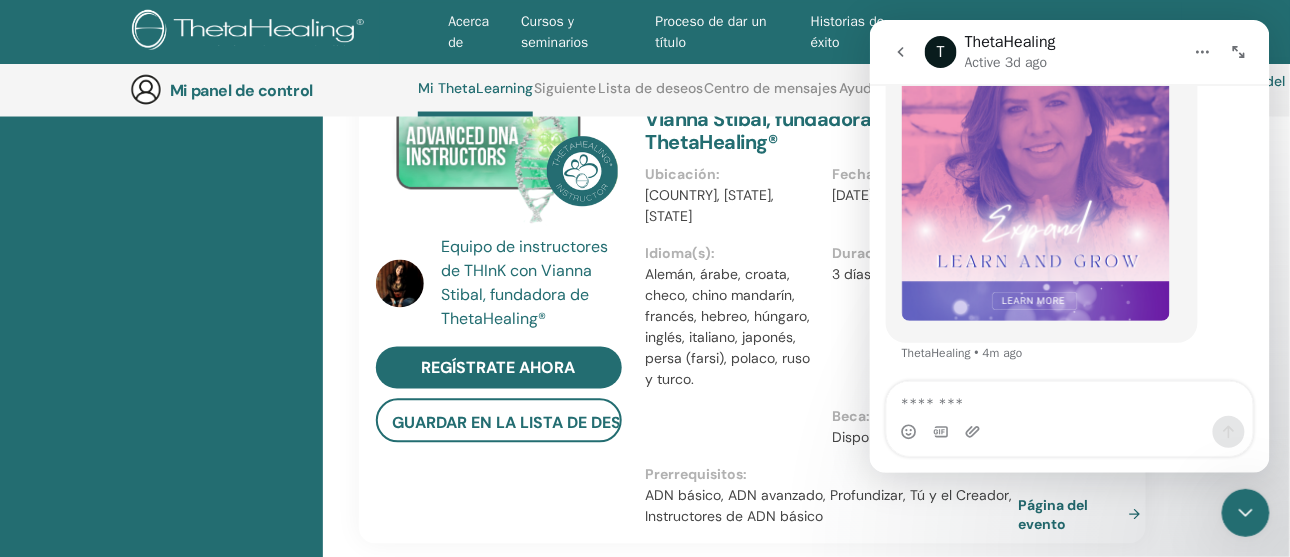 click 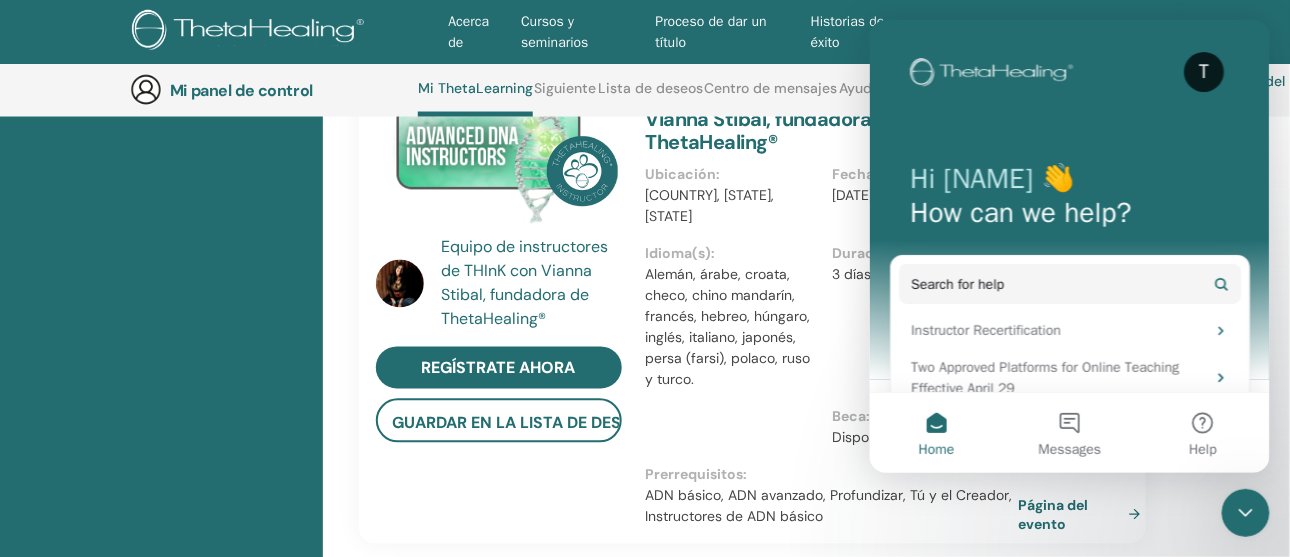 scroll, scrollTop: 0, scrollLeft: 0, axis: both 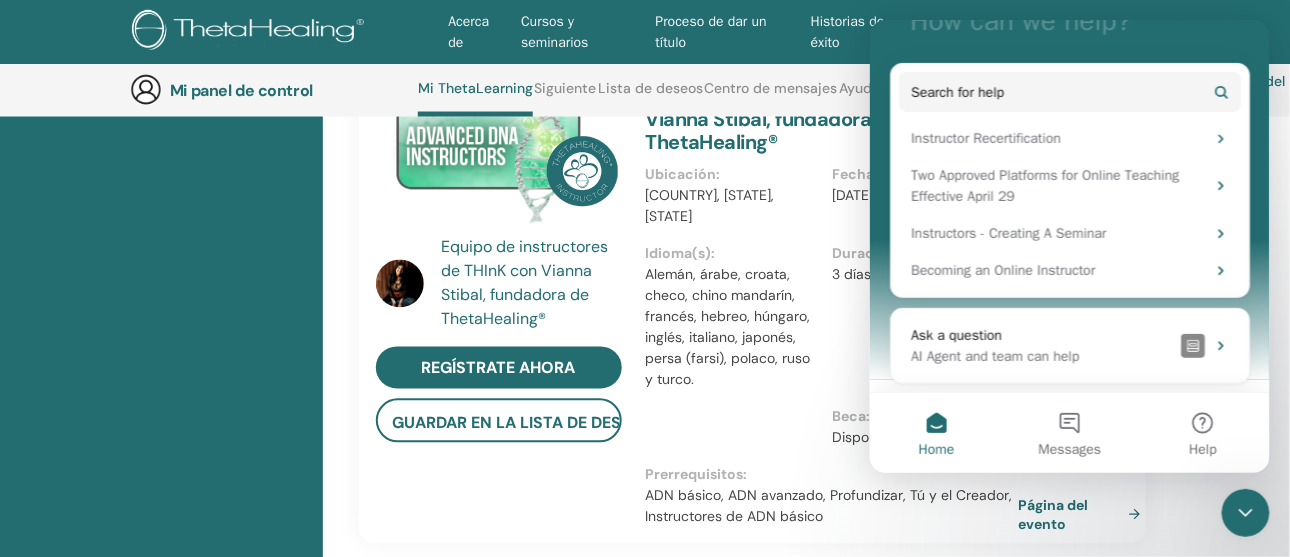 click on "Historias de éxito" at bounding box center (862, 32) 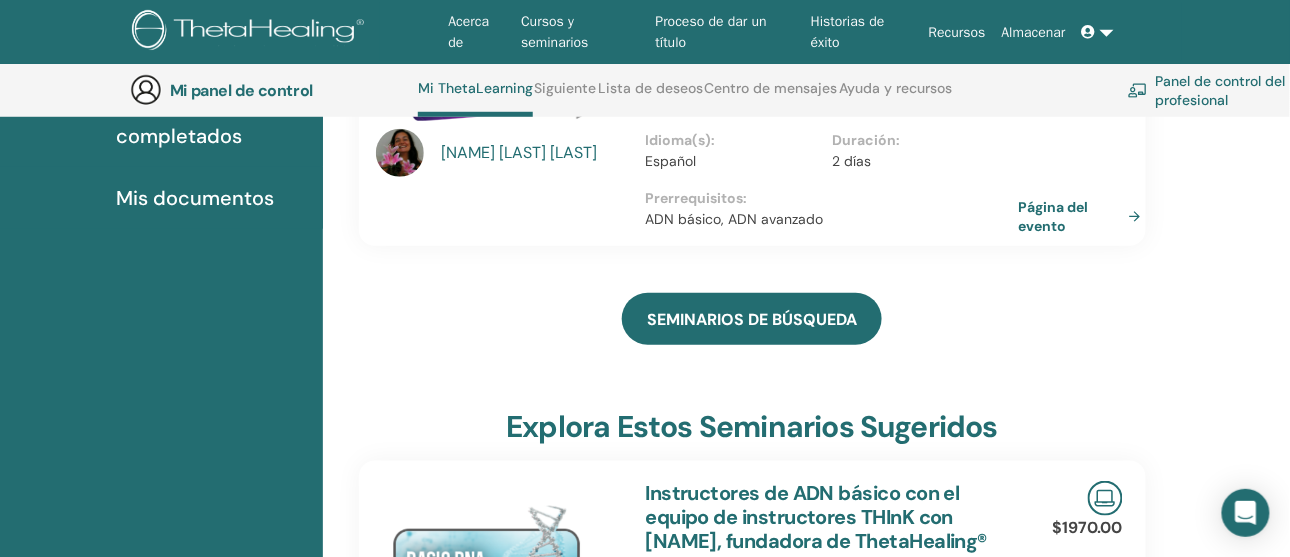 scroll, scrollTop: 152, scrollLeft: 0, axis: vertical 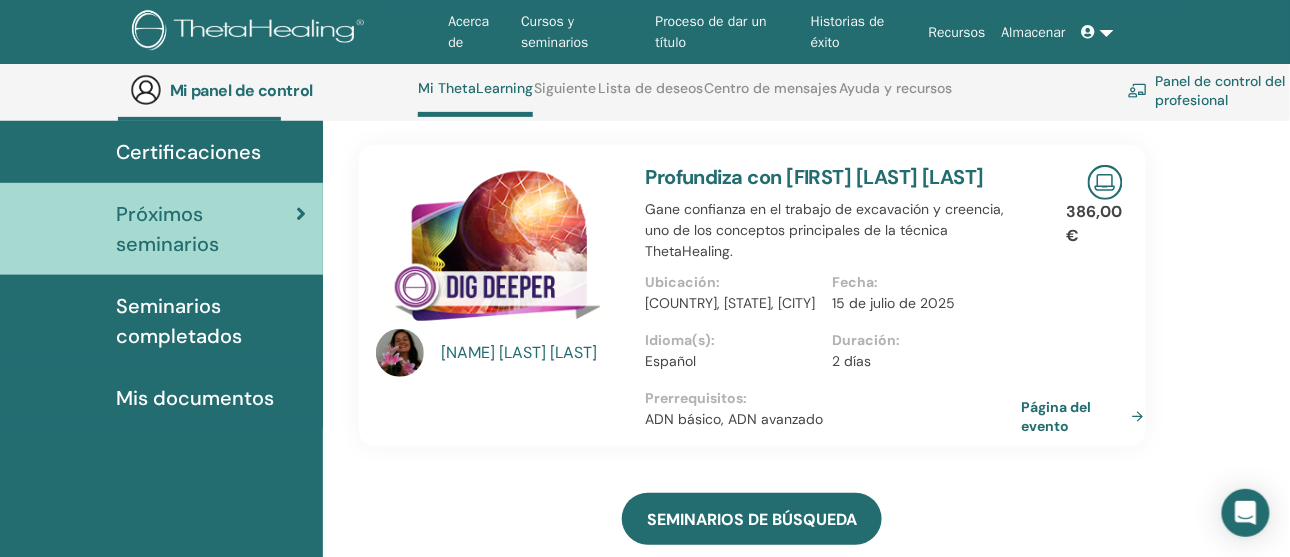 click on "Página del evento" at bounding box center (1057, 416) 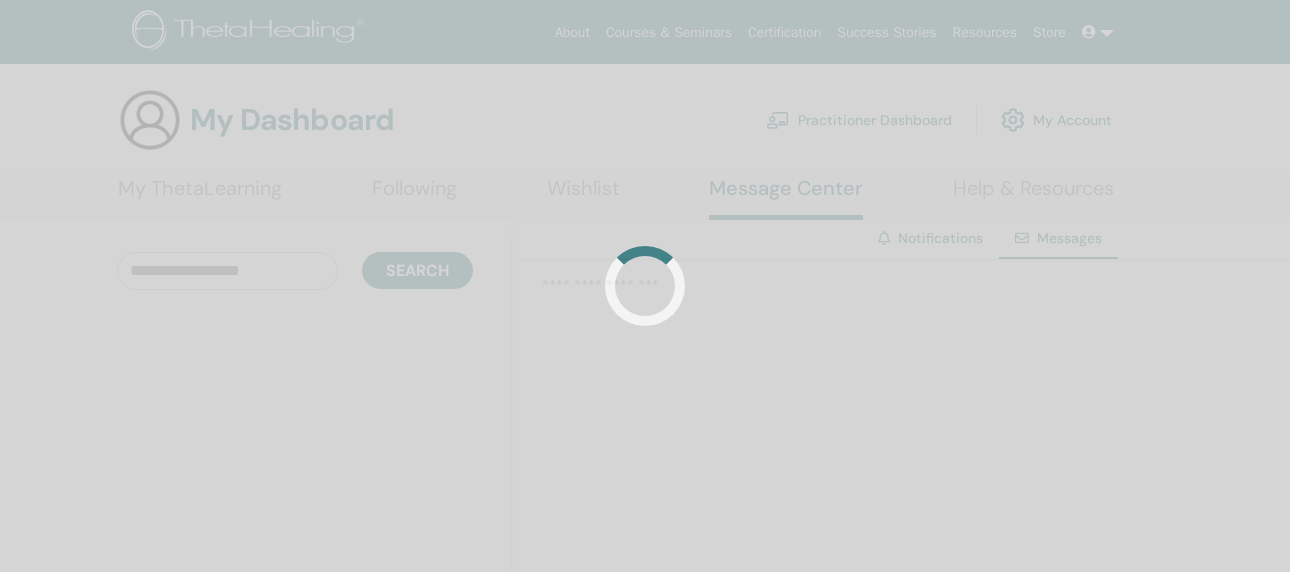 scroll, scrollTop: 0, scrollLeft: 0, axis: both 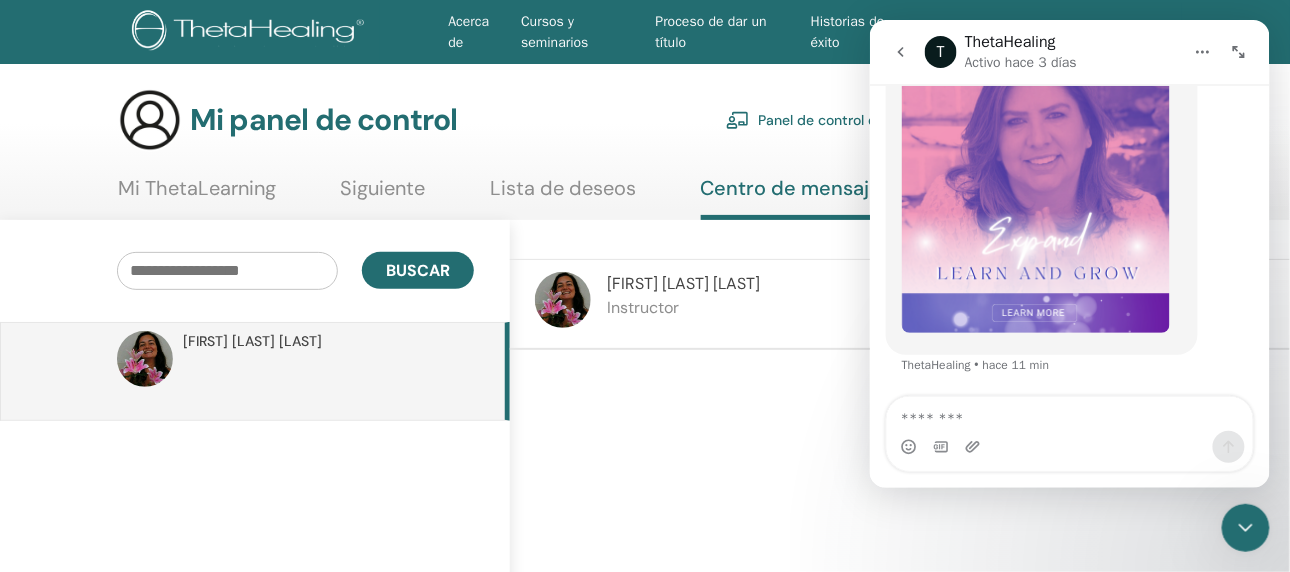 click on "Mi ThetaLearning" at bounding box center (197, 188) 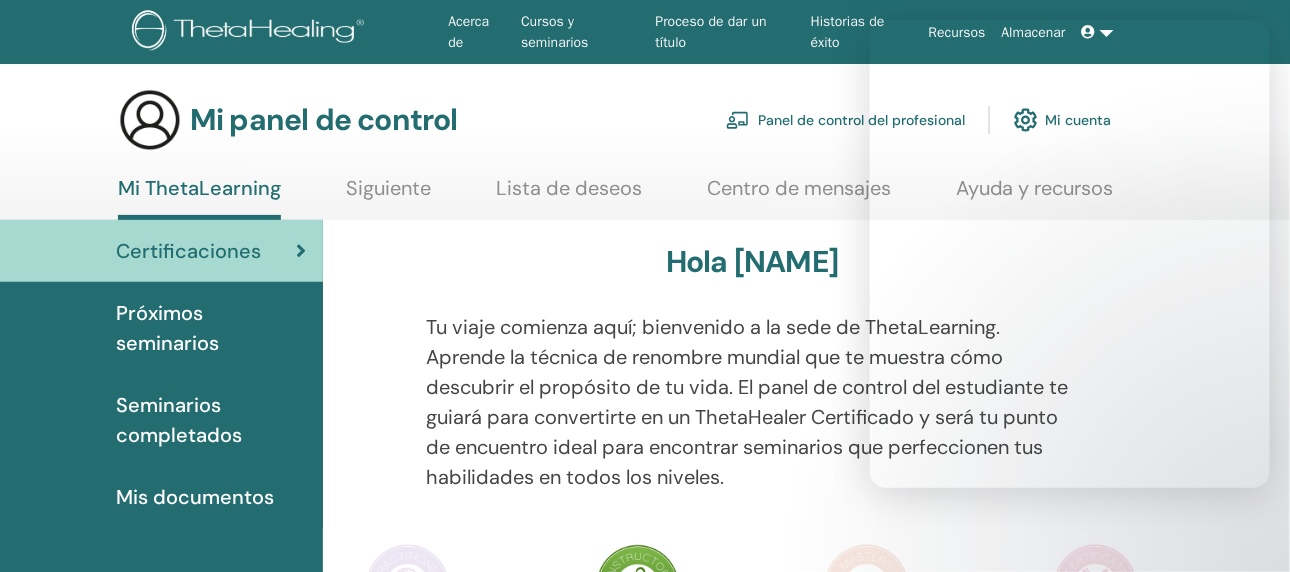 scroll, scrollTop: 99, scrollLeft: 0, axis: vertical 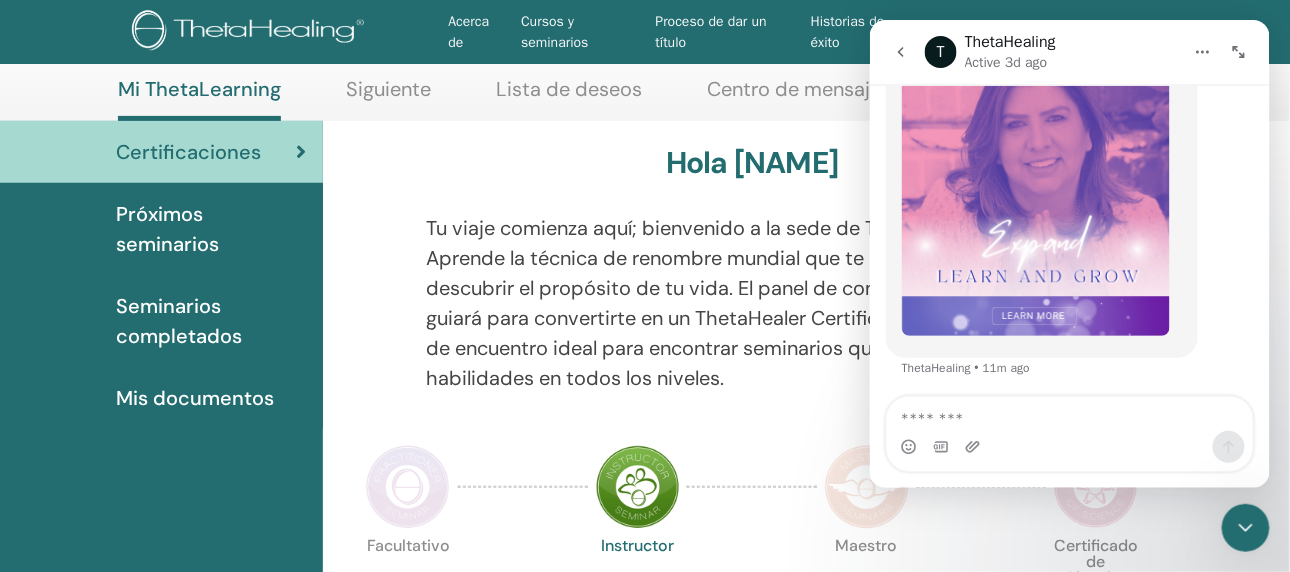 click at bounding box center (867, 487) 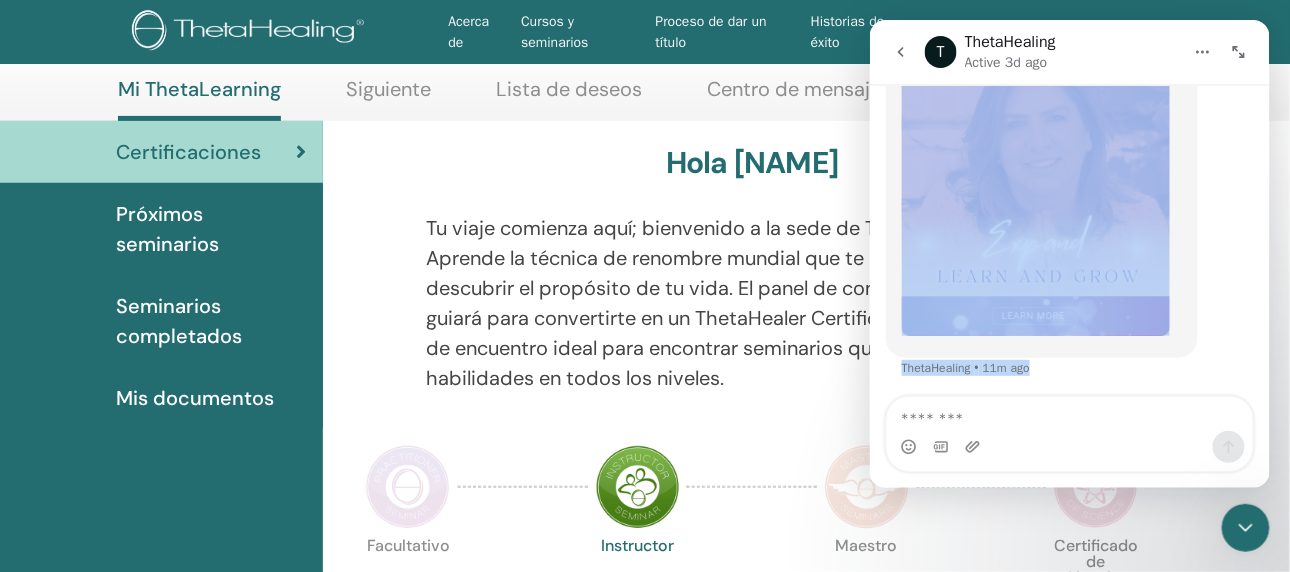 drag, startPoint x: 1064, startPoint y: 478, endPoint x: 1067, endPoint y: 266, distance: 212.02122 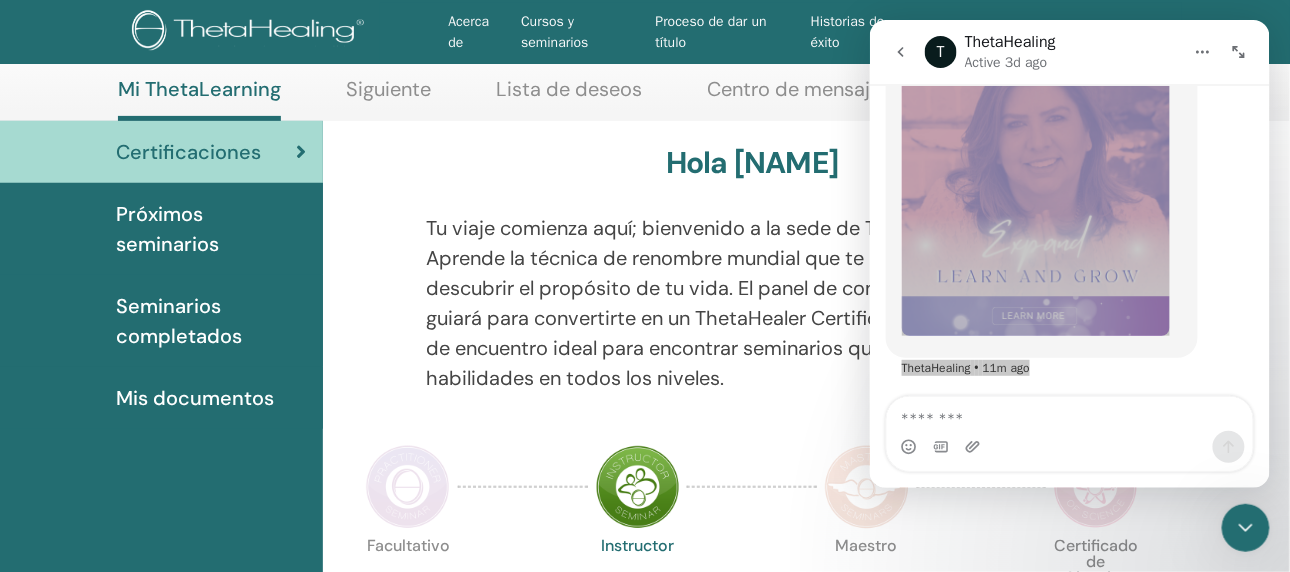 click on "Tu viaje comienza aquí; bienvenido a la sede de ThetaLearning. Aprende la técnica de renombre mundial que te muestra cómo descubrir el propósito de tu vida. El panel de control del estudiante te guiará para convertirte en un ThetaHealer Certificado y será tu punto de encuentro ideal para encontrar seminarios que perfeccionen tus habilidades en todos los niveles." at bounding box center [752, 315] 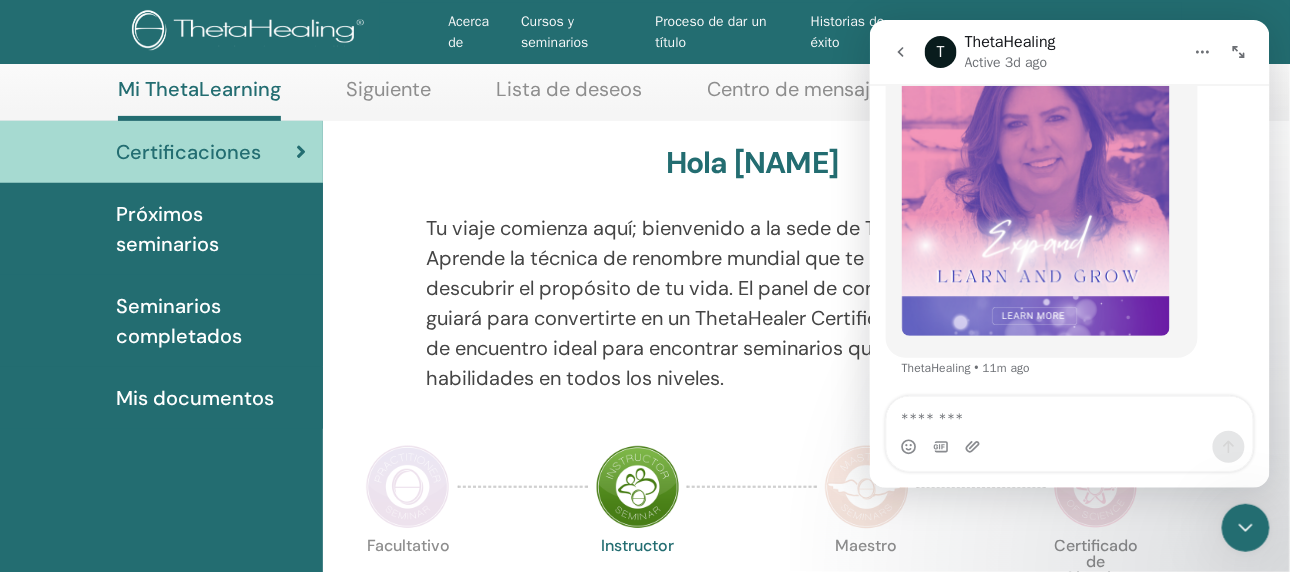 click on "T ThetaHealing Active 3d ago" at bounding box center (1069, 51) 